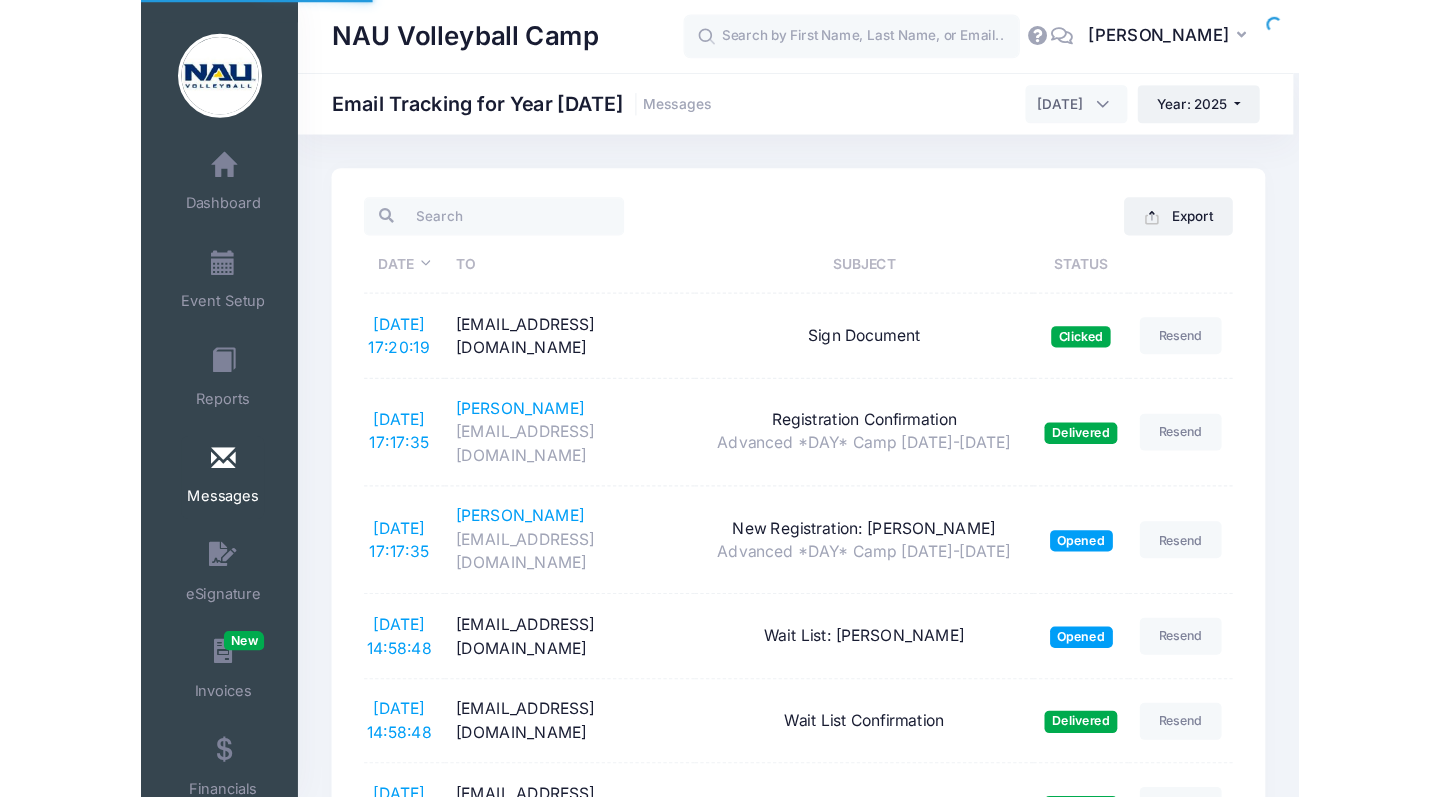 scroll, scrollTop: 0, scrollLeft: 0, axis: both 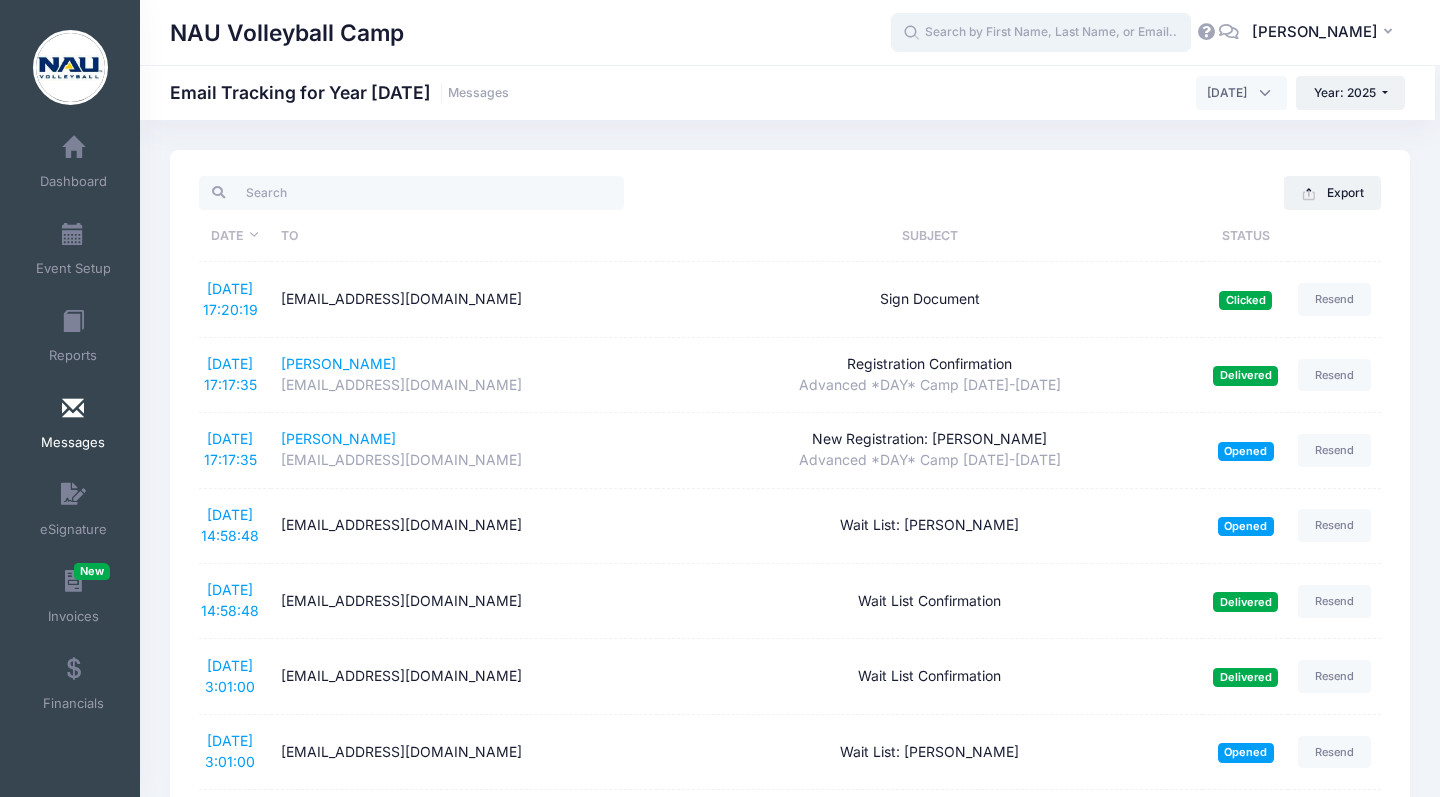 click at bounding box center (1041, 33) 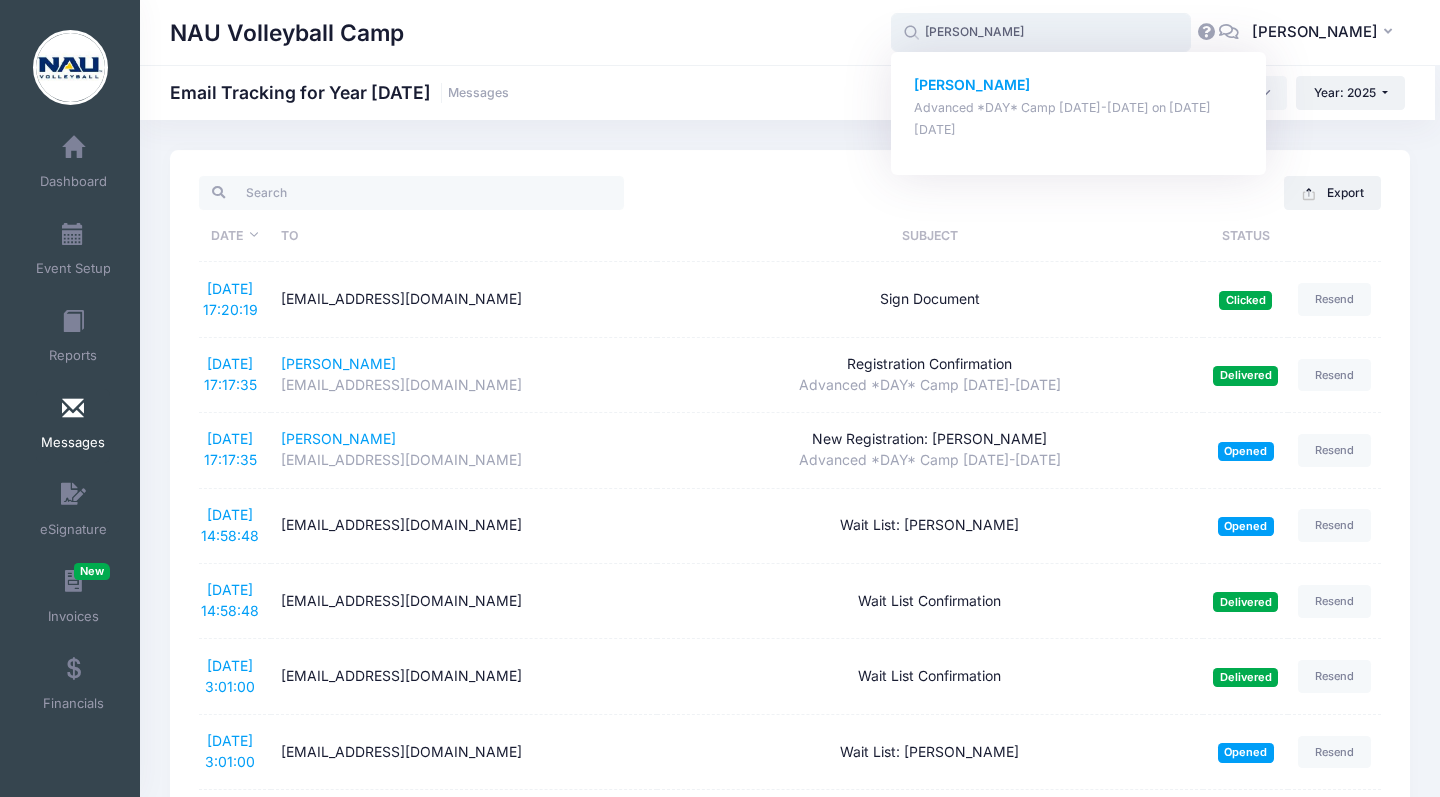 click on "[PERSON_NAME]" 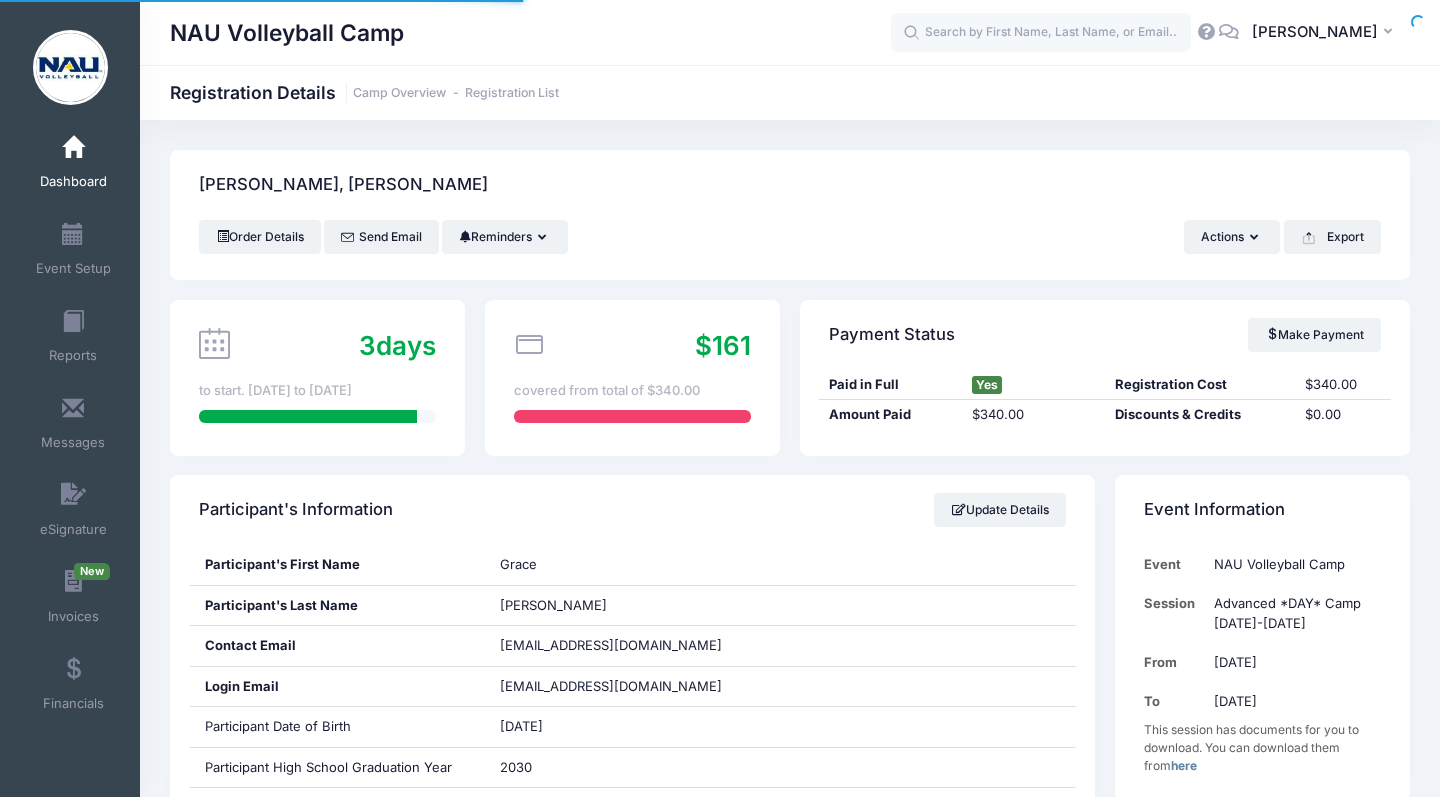 scroll, scrollTop: 0, scrollLeft: 0, axis: both 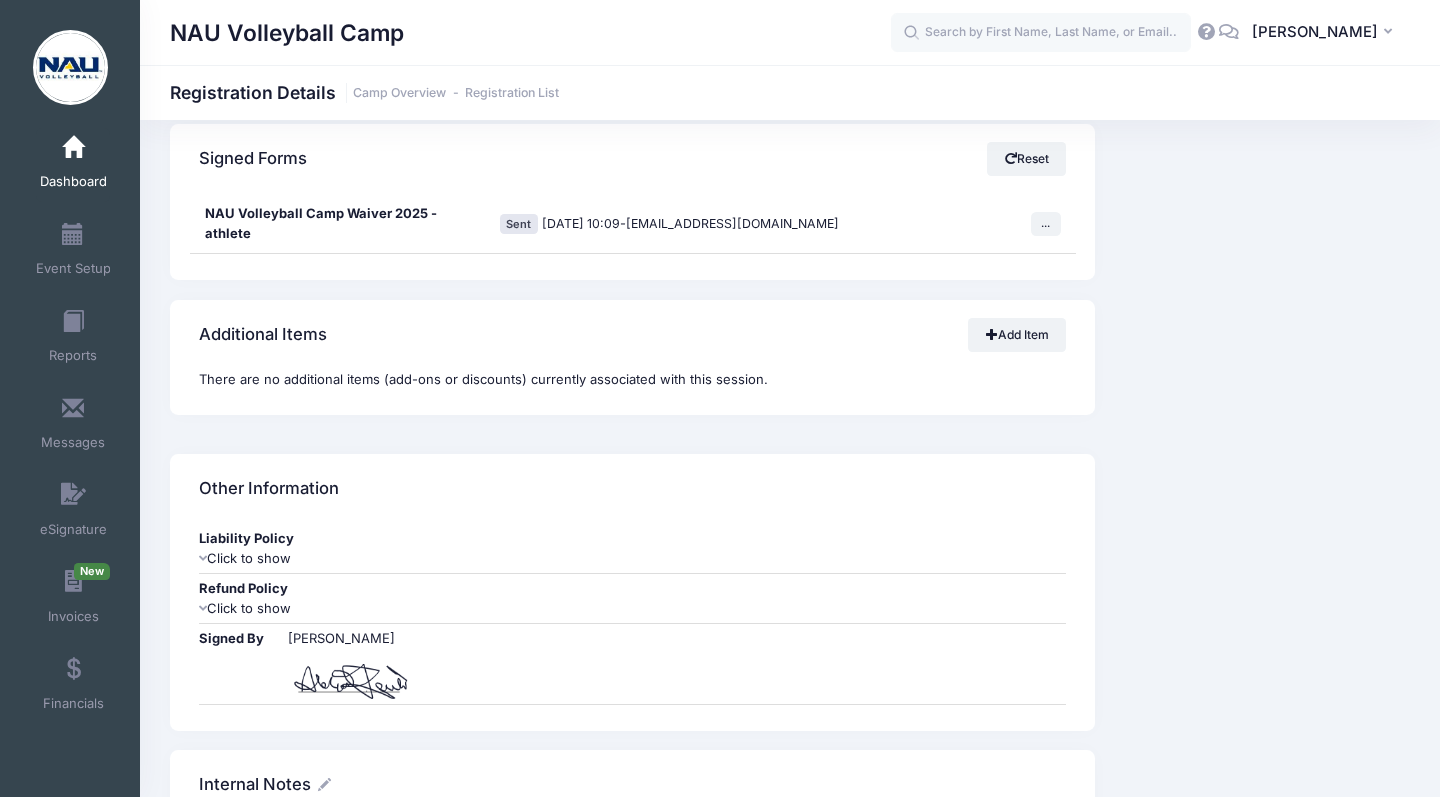 click at bounding box center (203, 608) 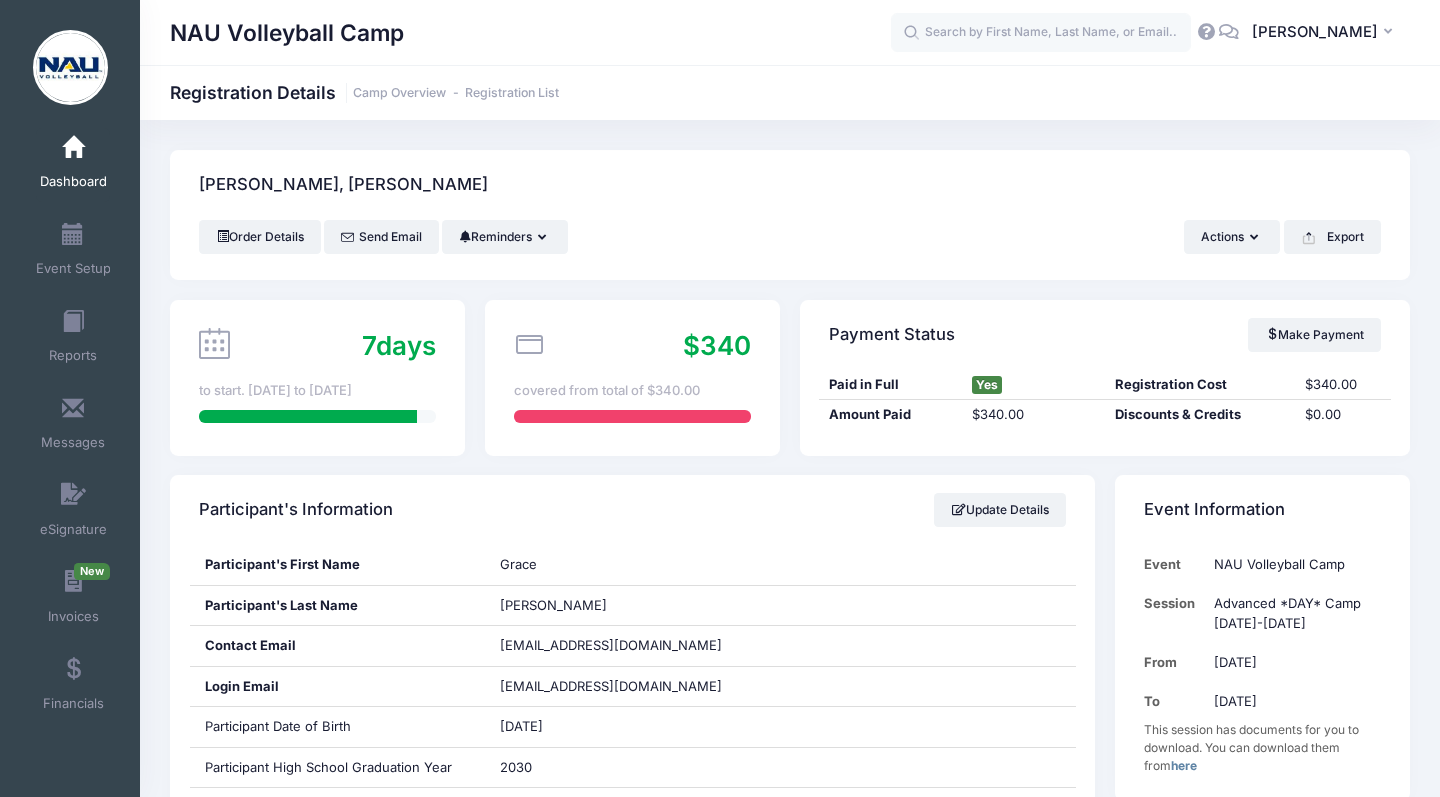 scroll, scrollTop: 0, scrollLeft: 0, axis: both 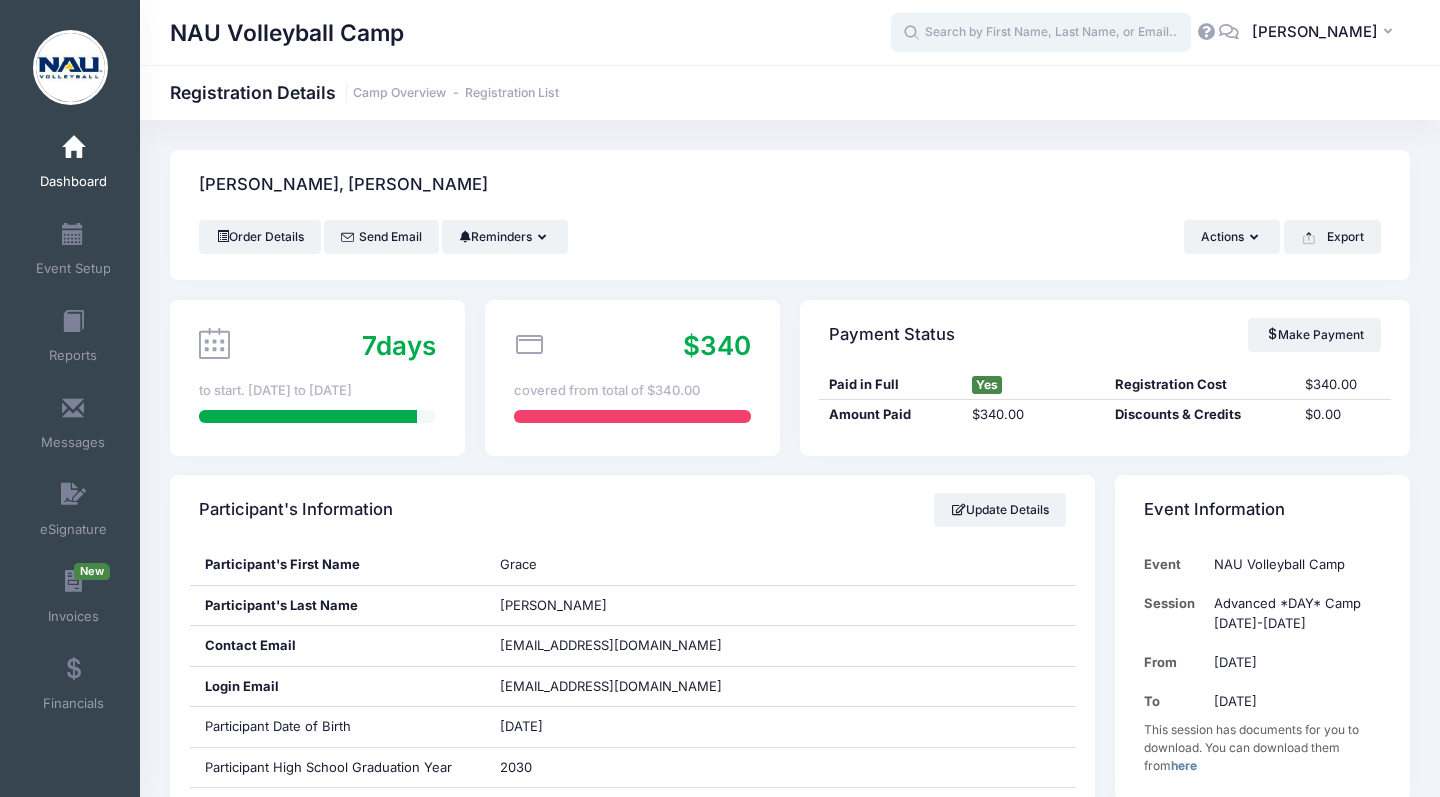 click at bounding box center [1041, 33] 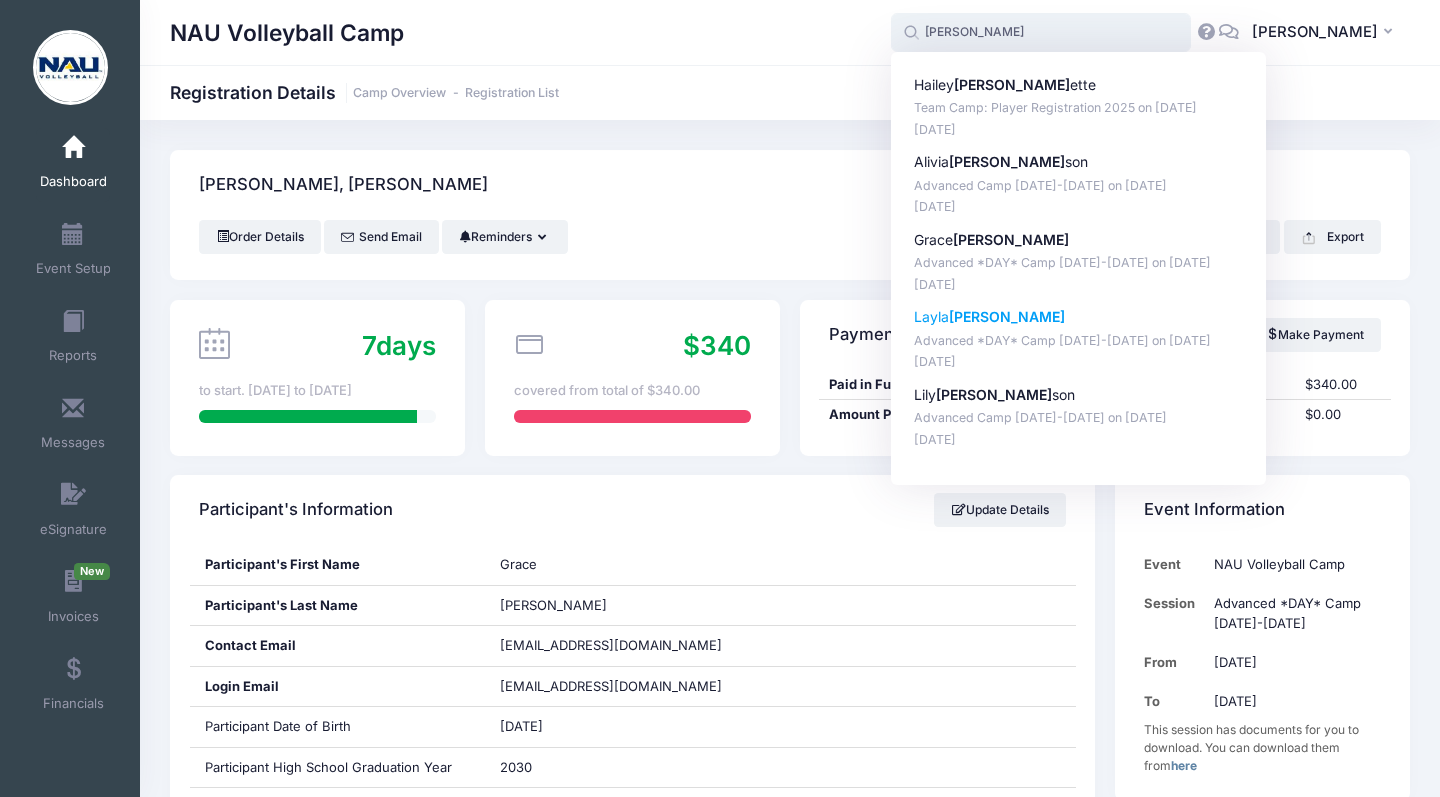 click on "Layla  Robin" at bounding box center [1079, 317] 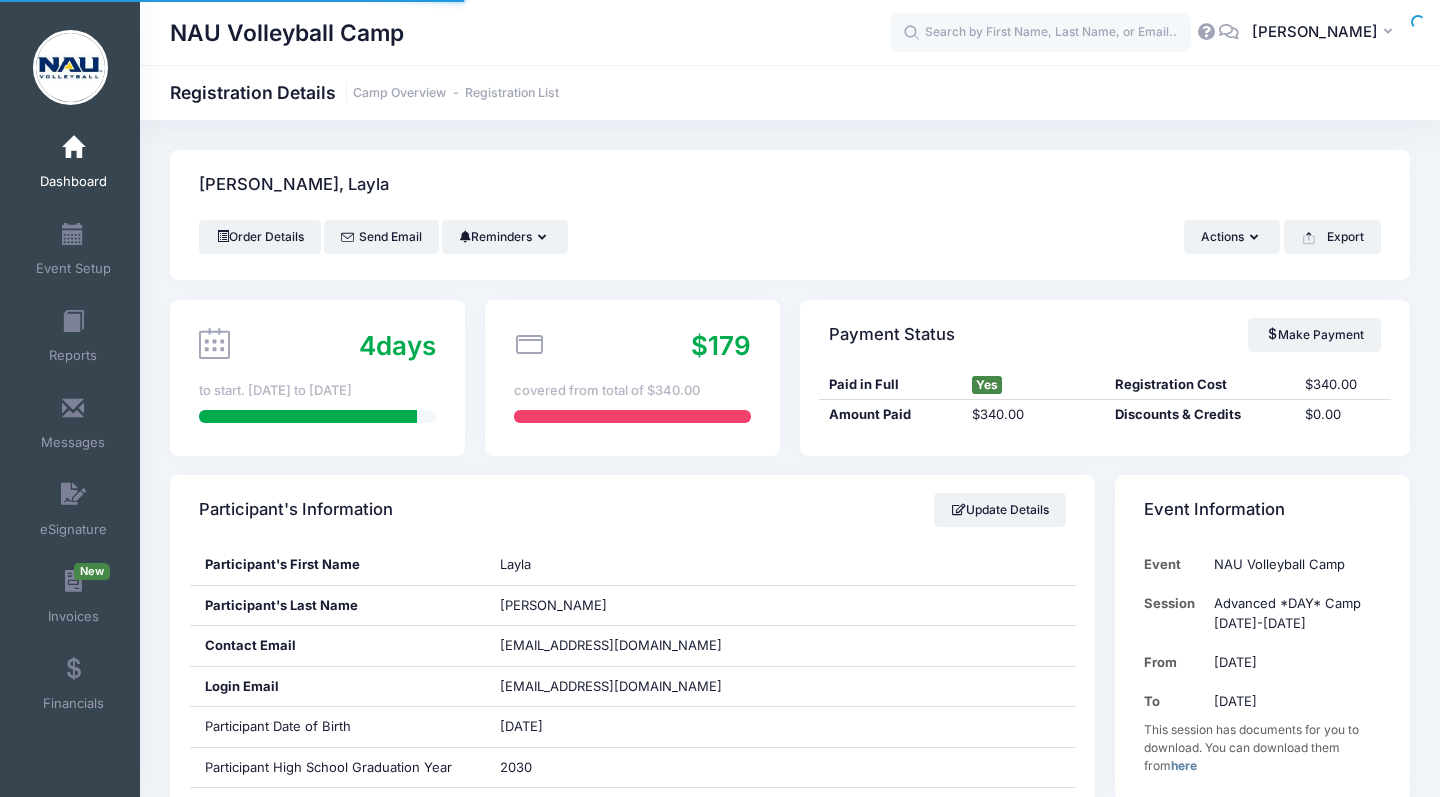 scroll, scrollTop: 0, scrollLeft: 0, axis: both 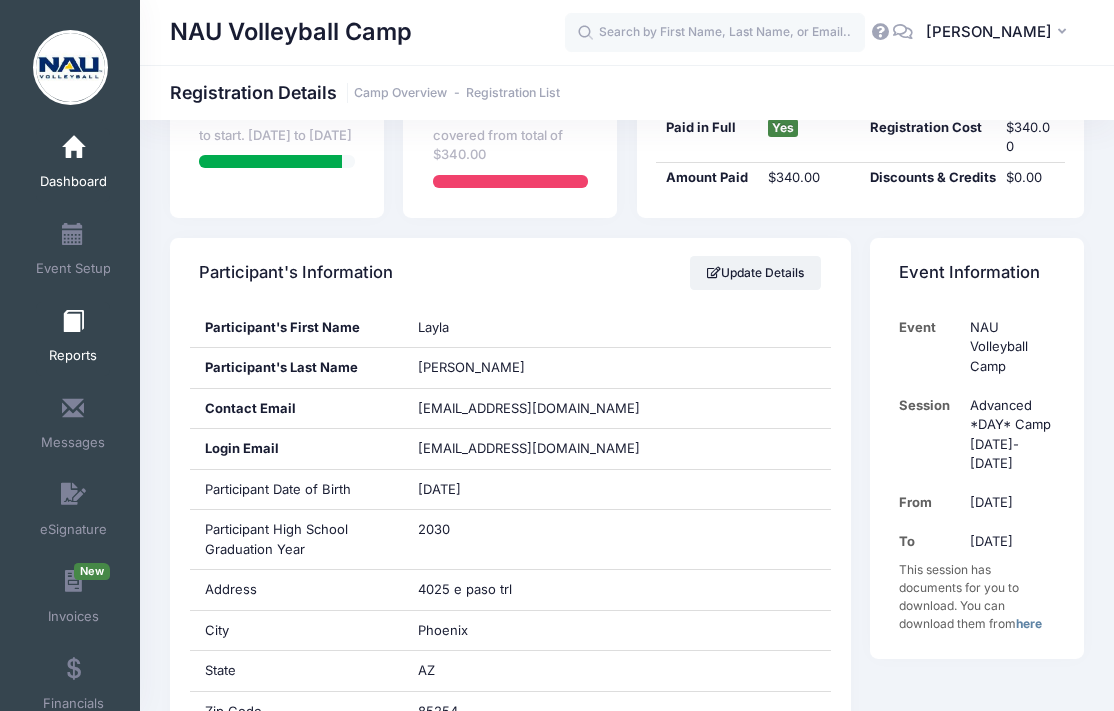 click at bounding box center [73, 322] 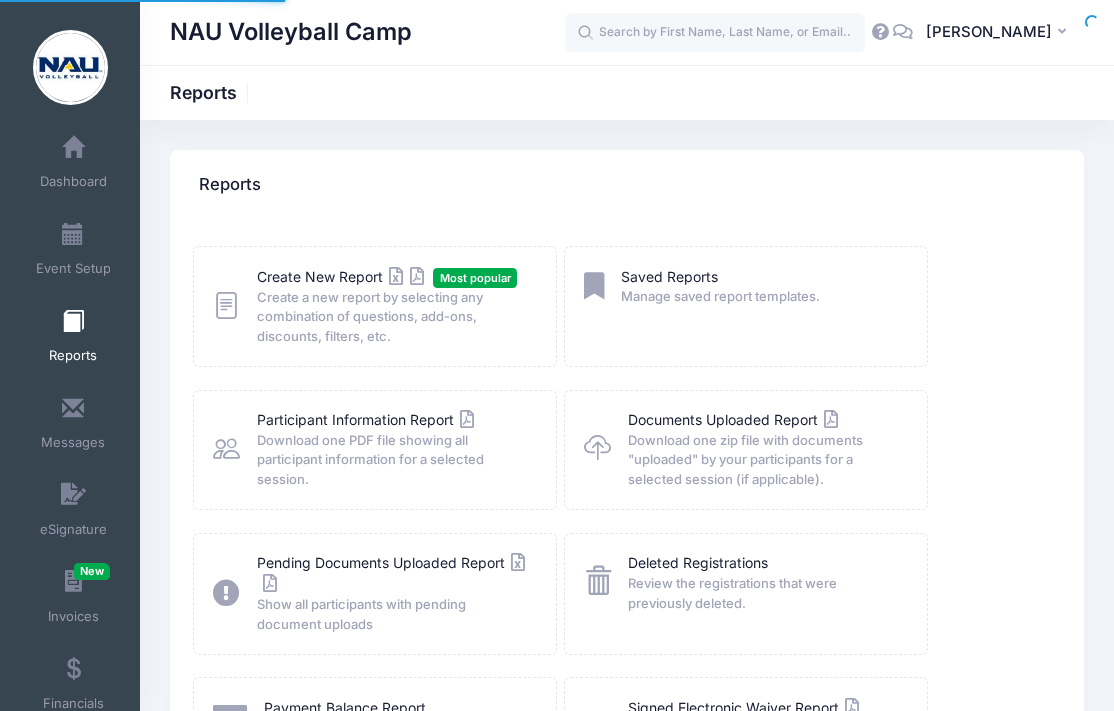scroll, scrollTop: 0, scrollLeft: 0, axis: both 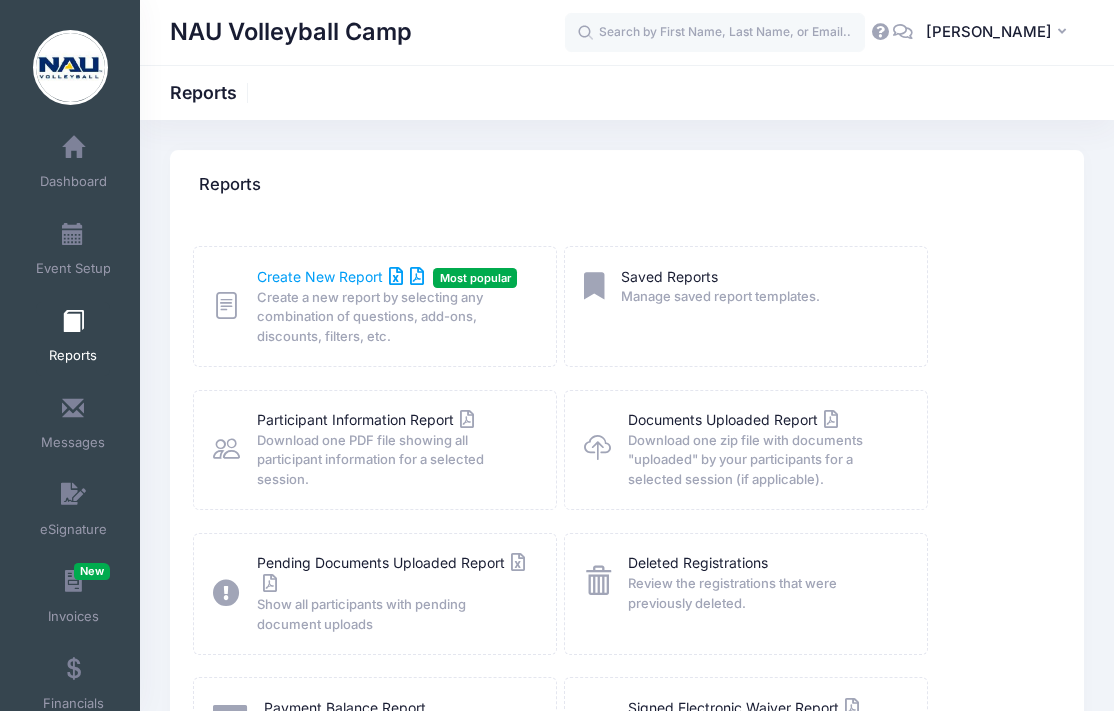 click on "Create New Report" at bounding box center [340, 276] 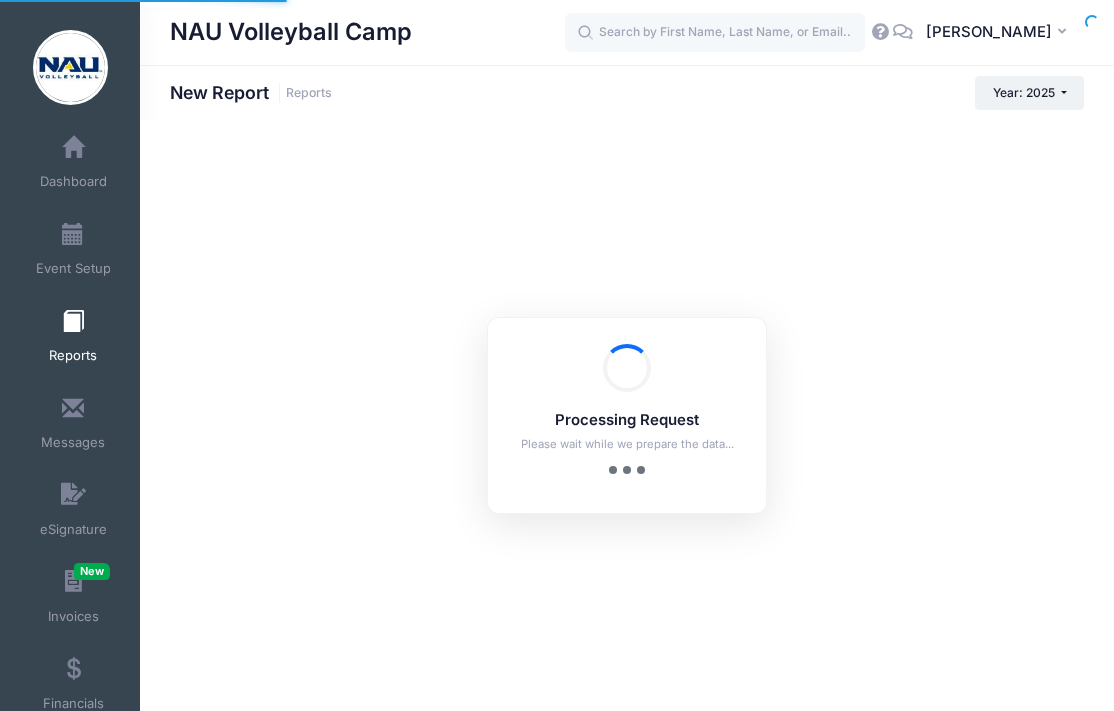 scroll, scrollTop: 0, scrollLeft: 0, axis: both 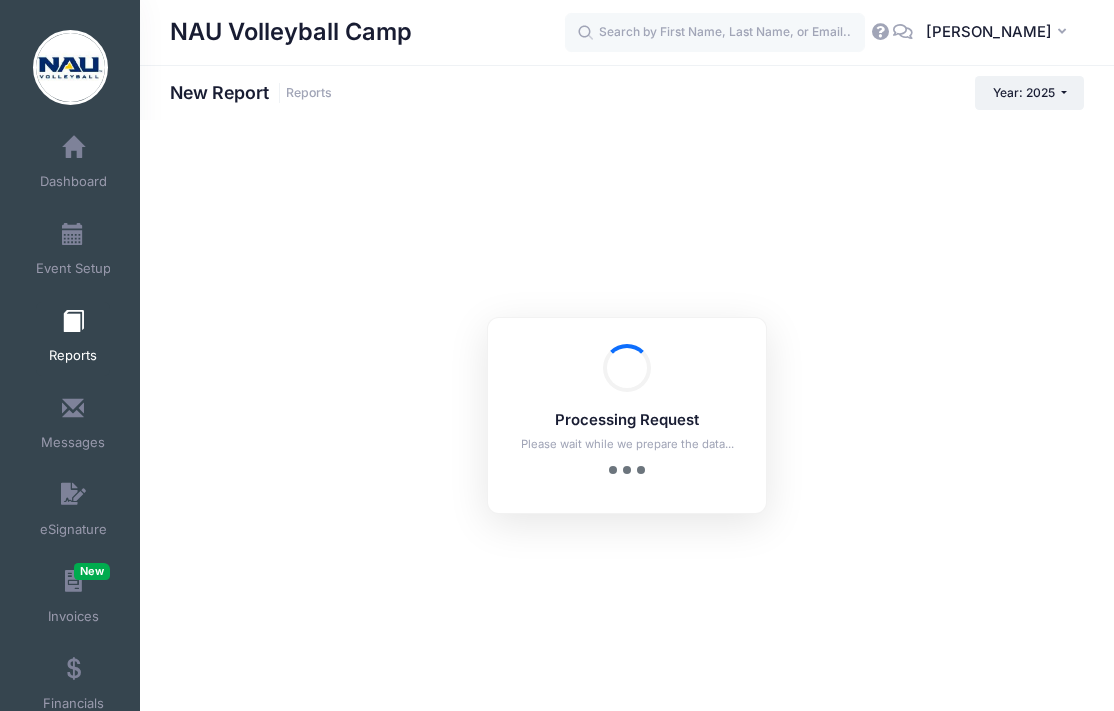checkbox on "true" 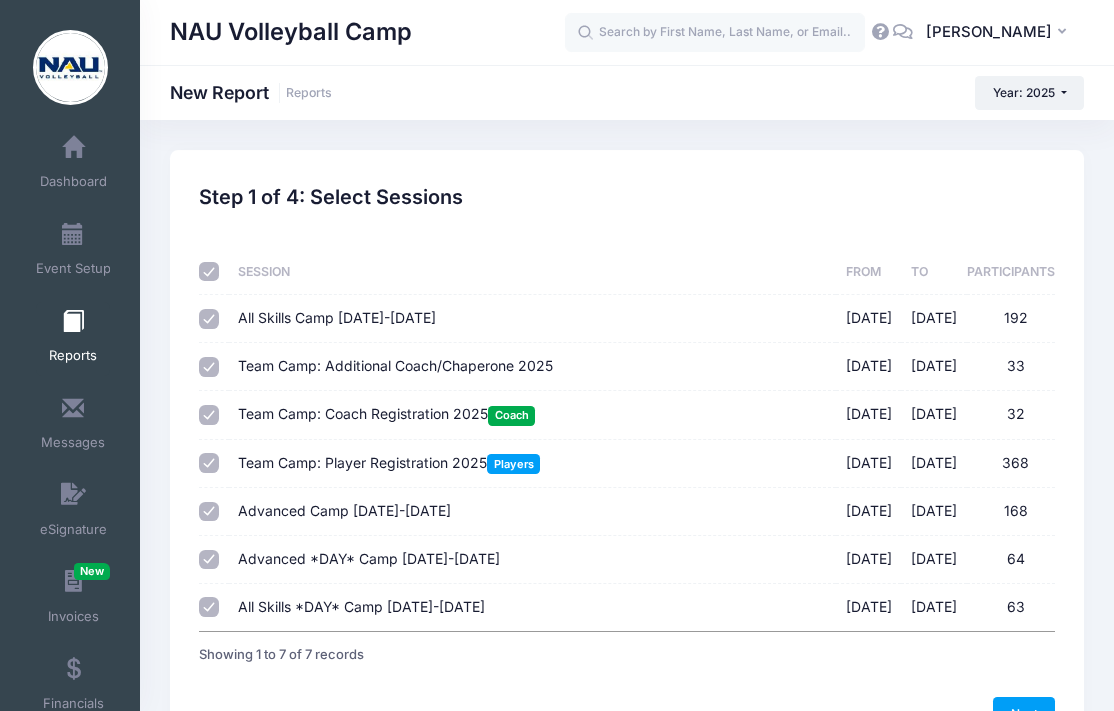 click on "All Skills Camp July 12-14, 2025 07/12/2025 - 07/14/2025  192" at bounding box center (209, 319) 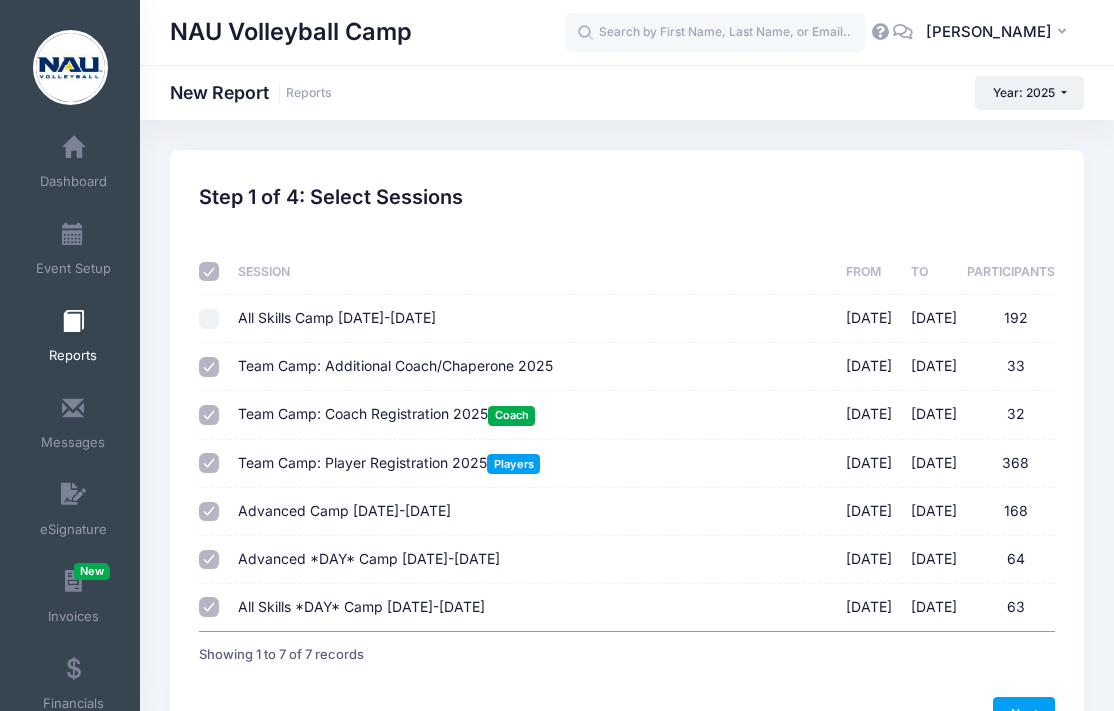 click at bounding box center (209, 272) 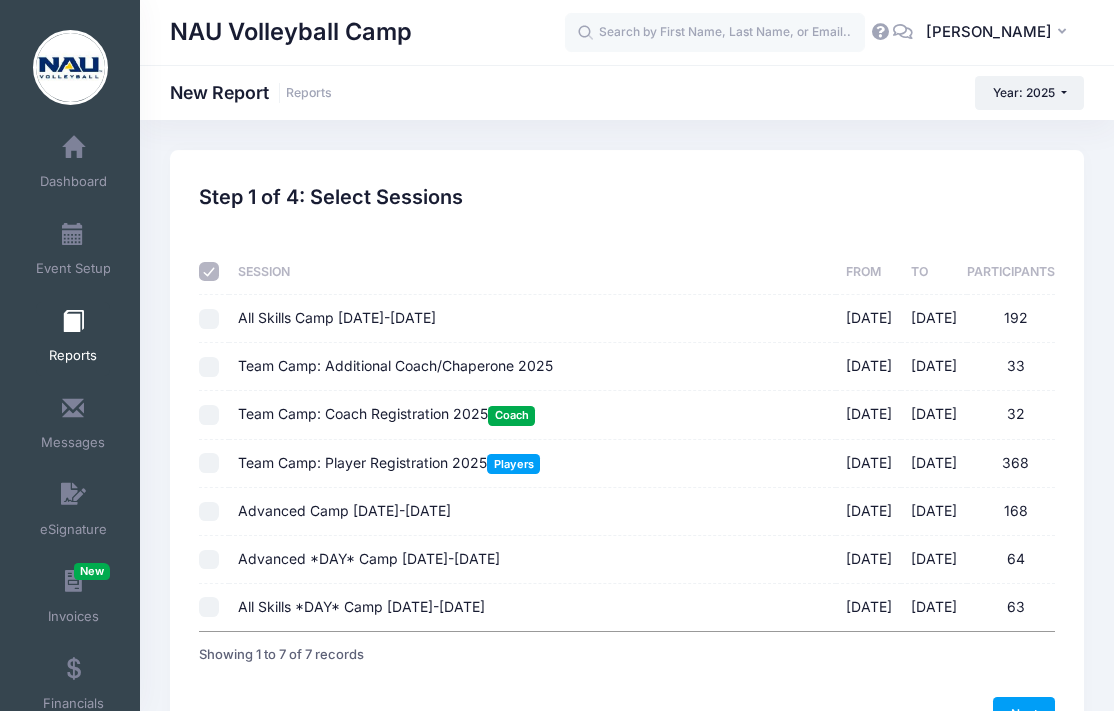 checkbox on "false" 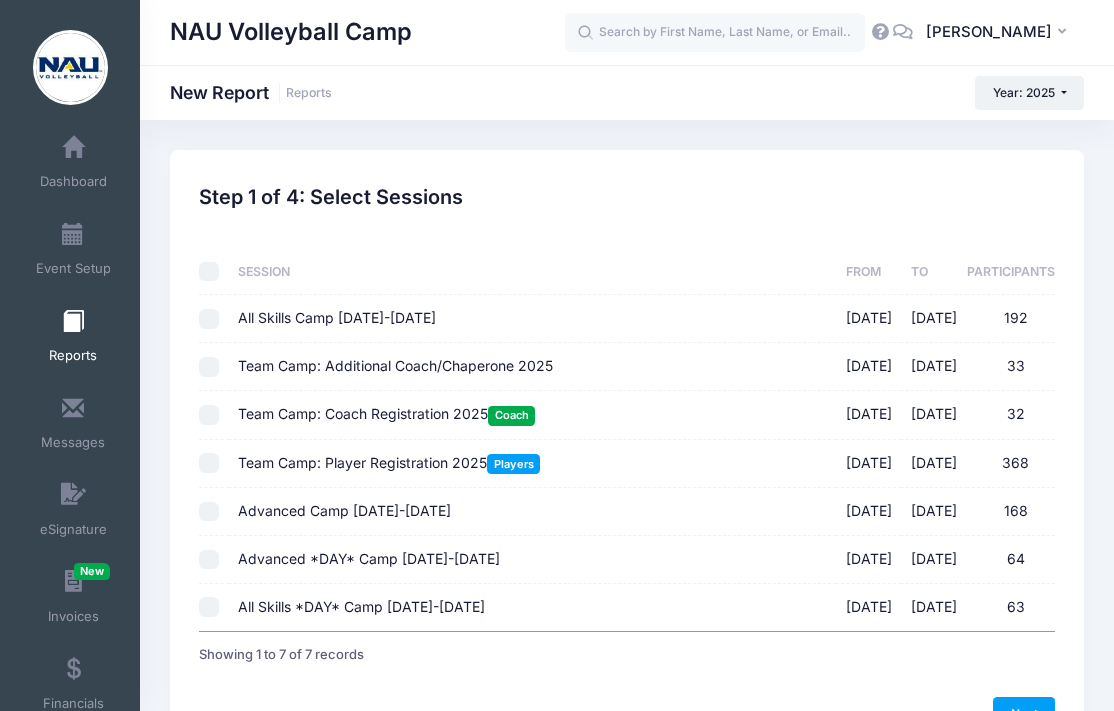 checkbox on "false" 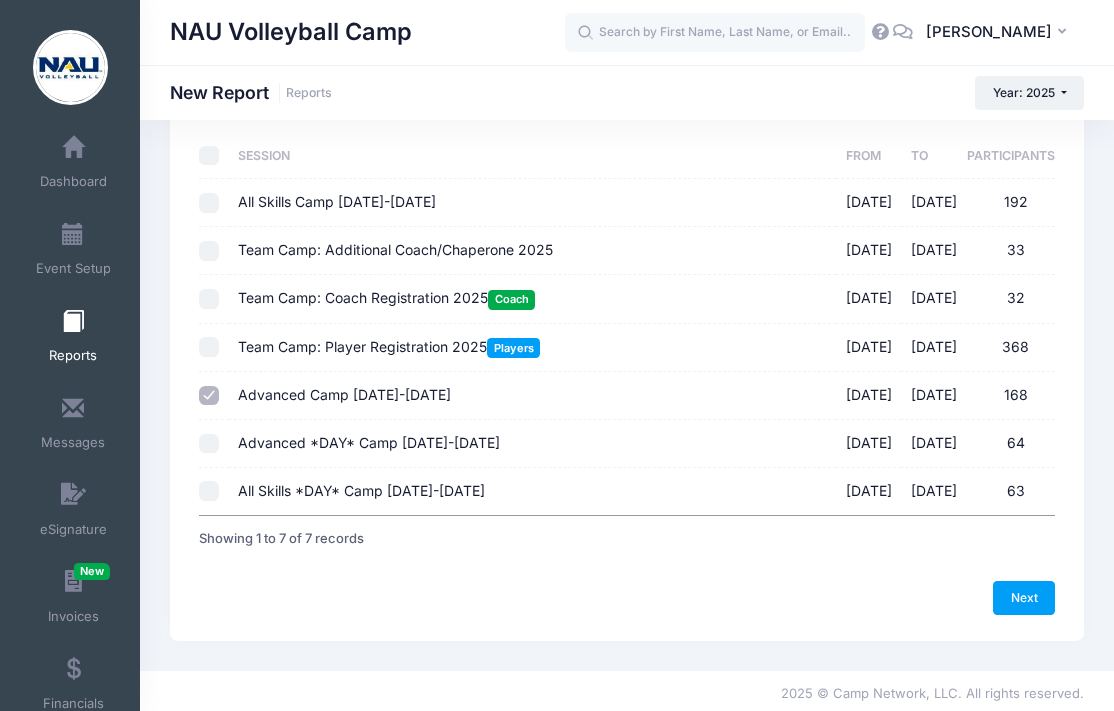 scroll, scrollTop: 115, scrollLeft: 0, axis: vertical 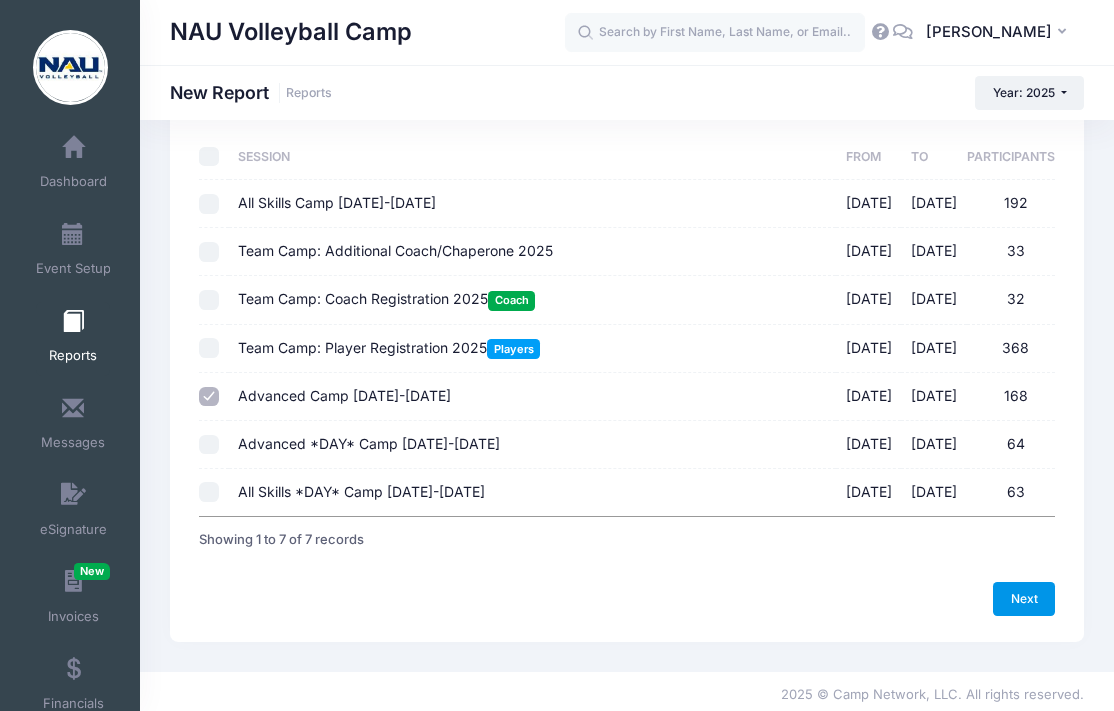 click on "Next" at bounding box center [1024, 599] 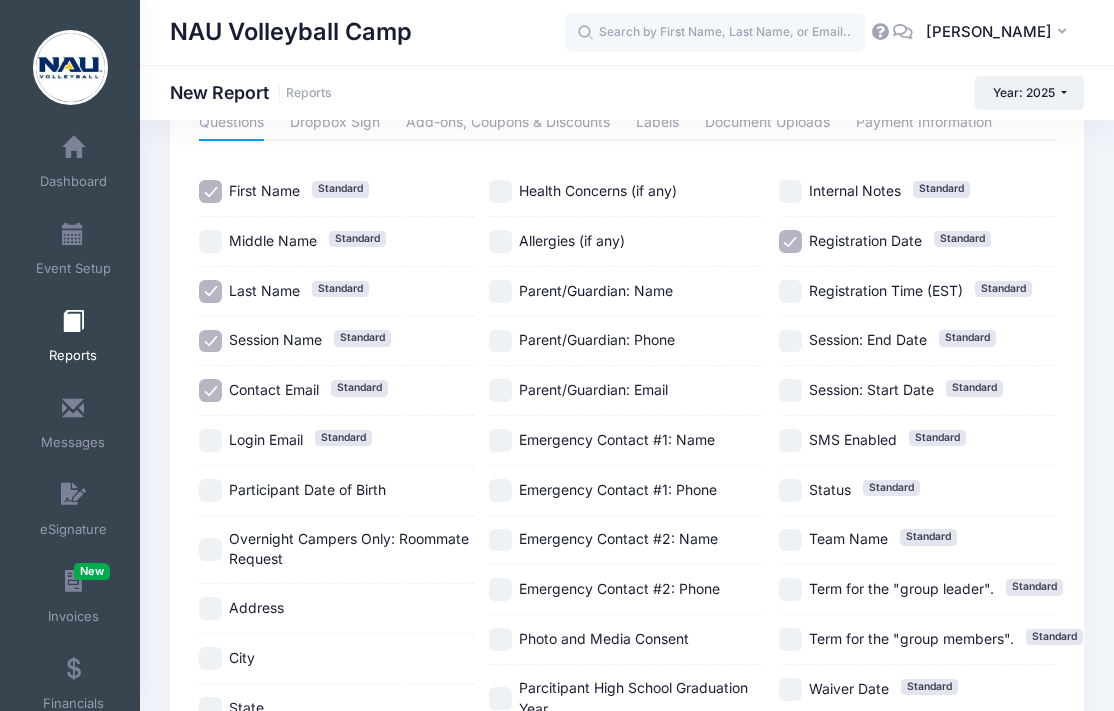 scroll, scrollTop: 0, scrollLeft: 0, axis: both 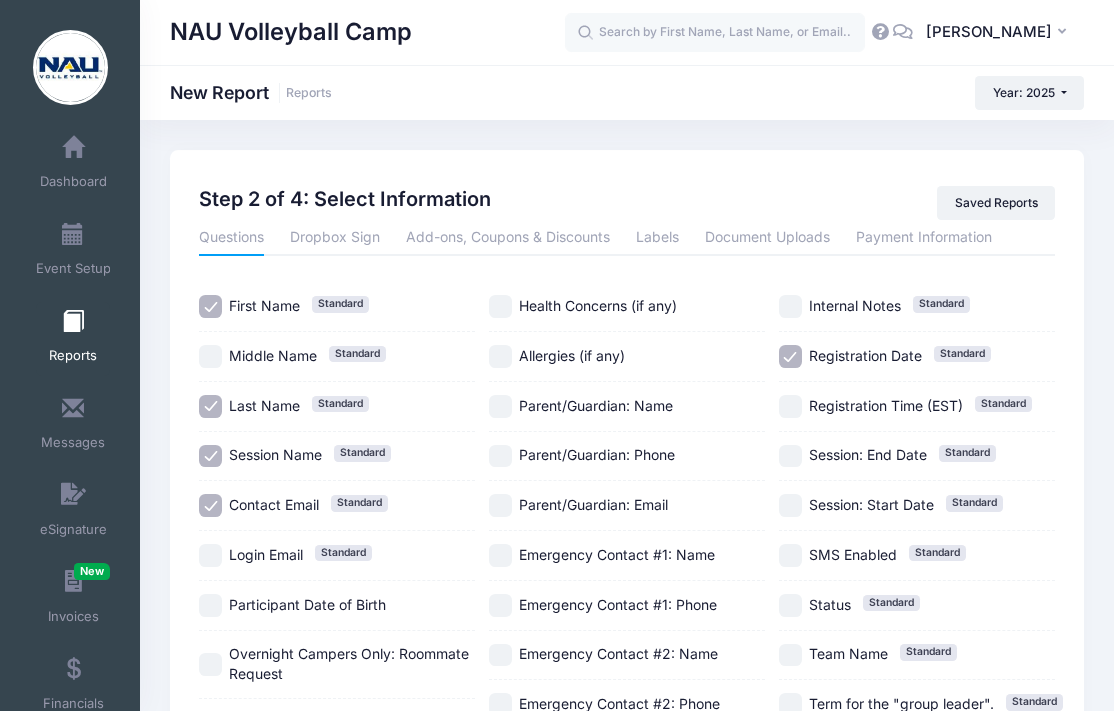 click on "Login Email Standard" at bounding box center [210, 555] 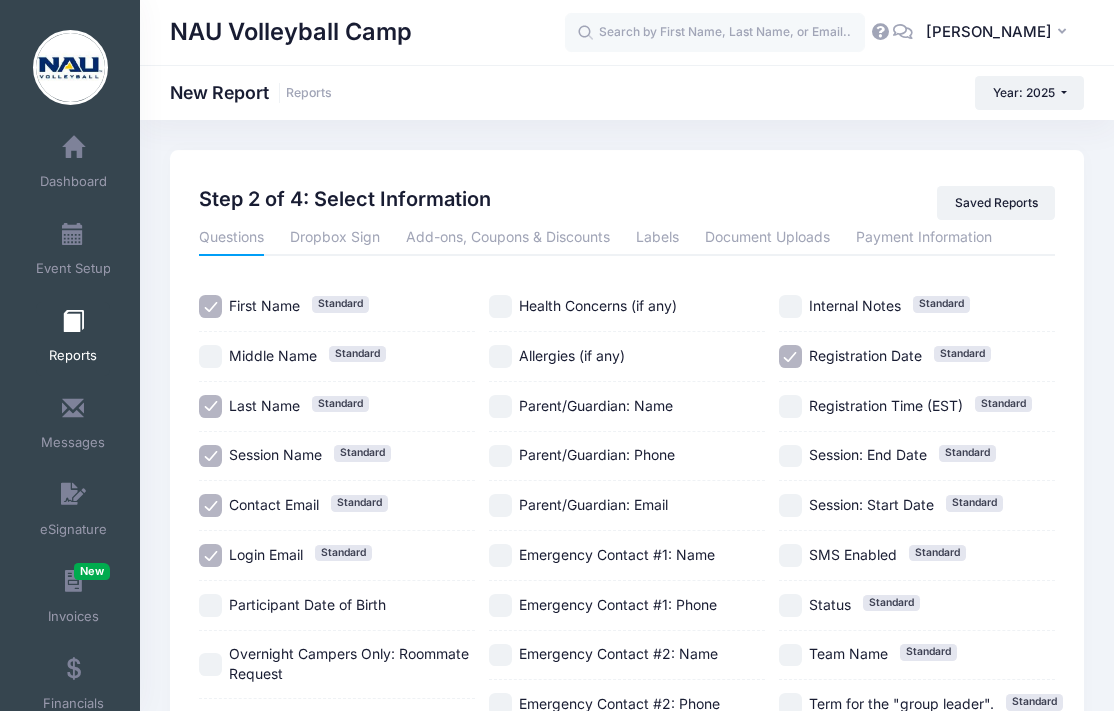 click on "Session Name Standard" at bounding box center [210, 456] 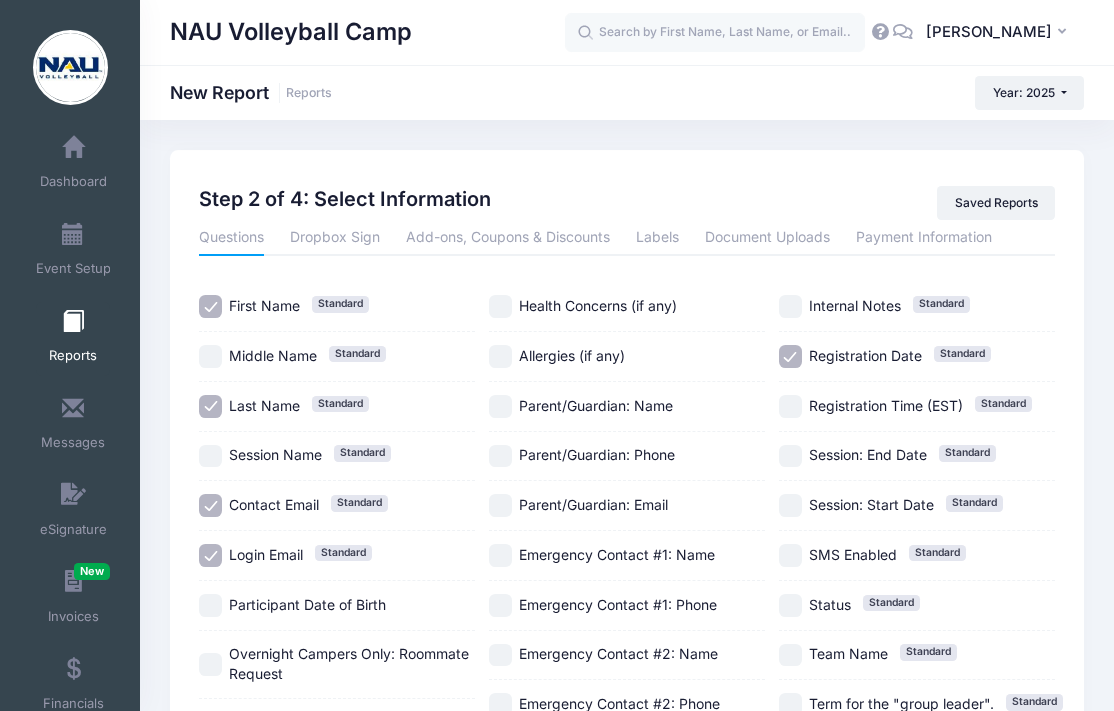 scroll, scrollTop: 0, scrollLeft: 0, axis: both 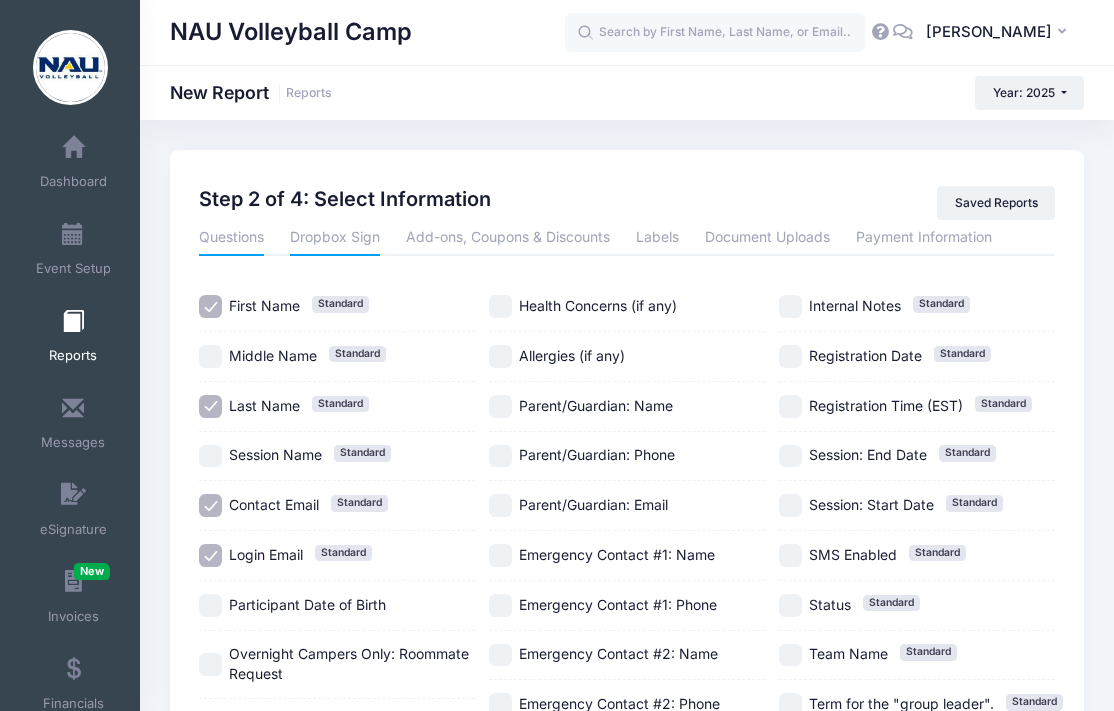 click on "Dropbox Sign" at bounding box center [335, 238] 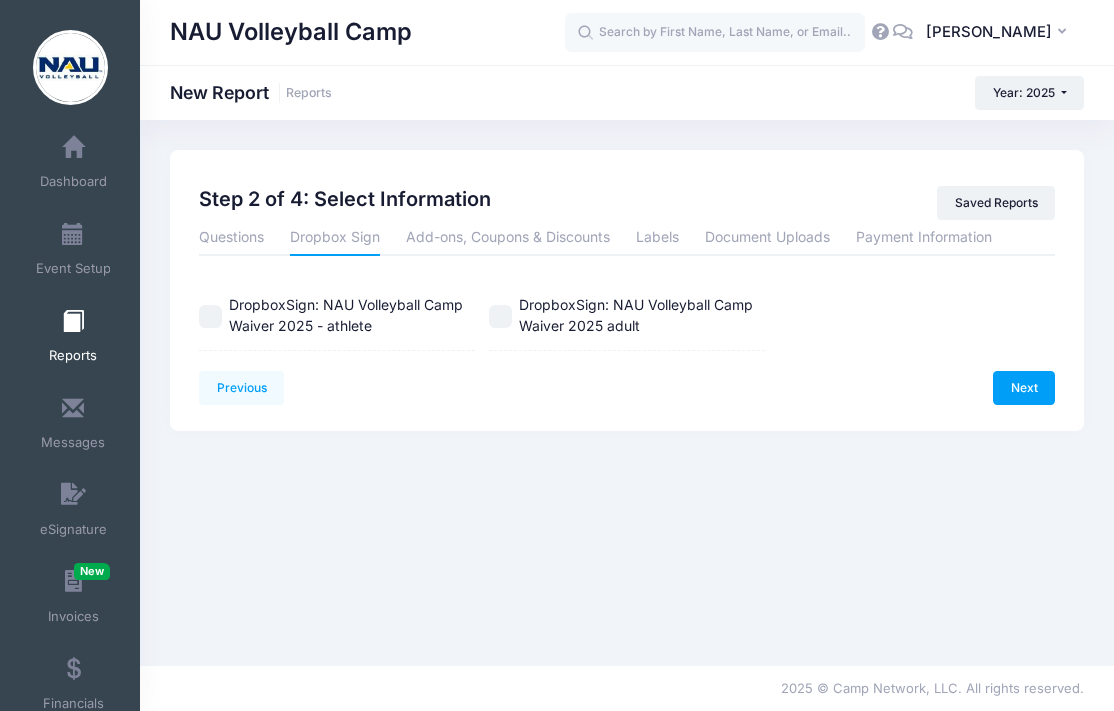 click on "DropboxSign: NAU Volleyball Camp Waiver 2025 - athlete" at bounding box center (210, 316) 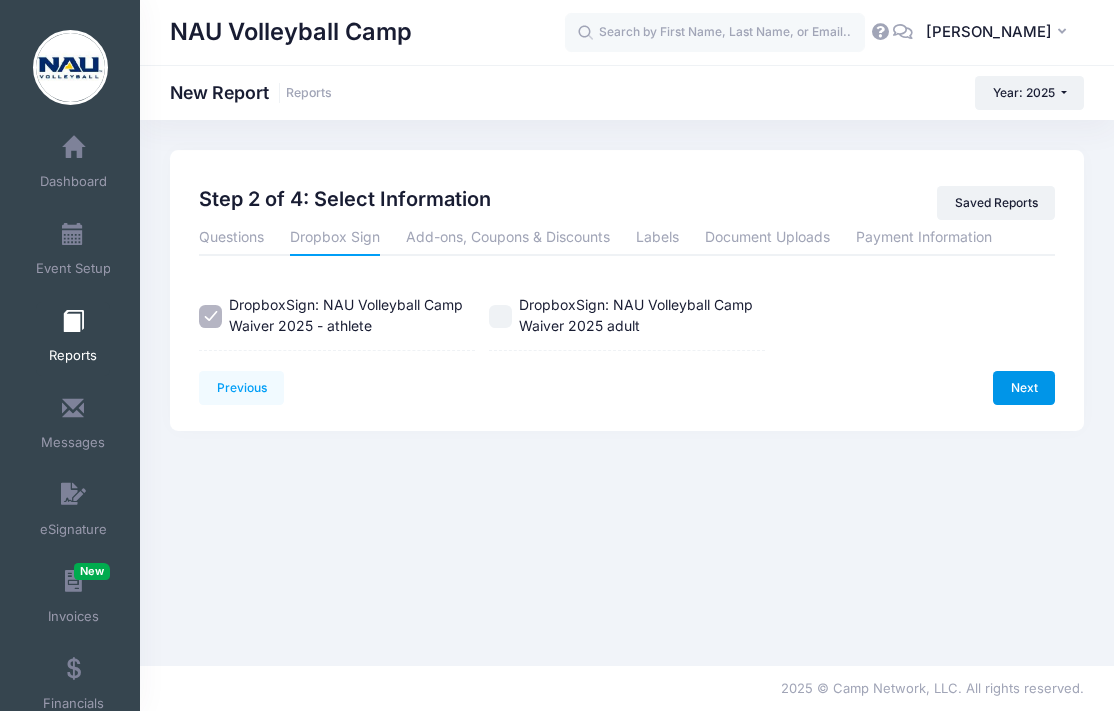 click on "Next" at bounding box center (1024, 388) 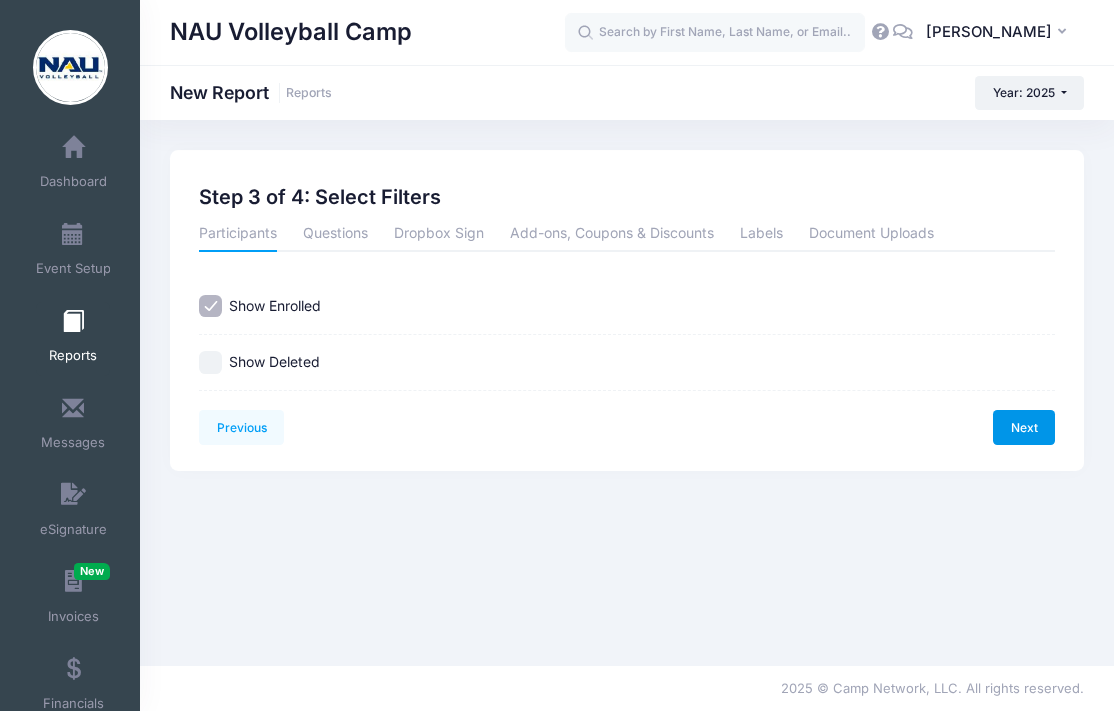 click on "Next" at bounding box center [1024, 427] 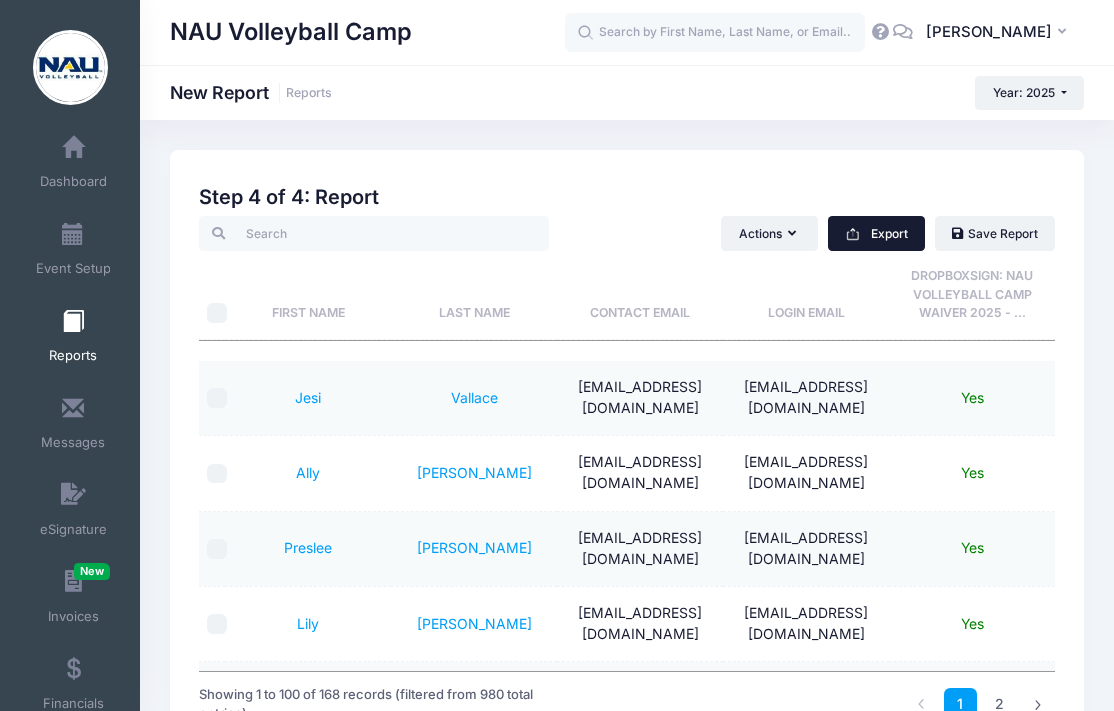 click on "Export" at bounding box center [876, 233] 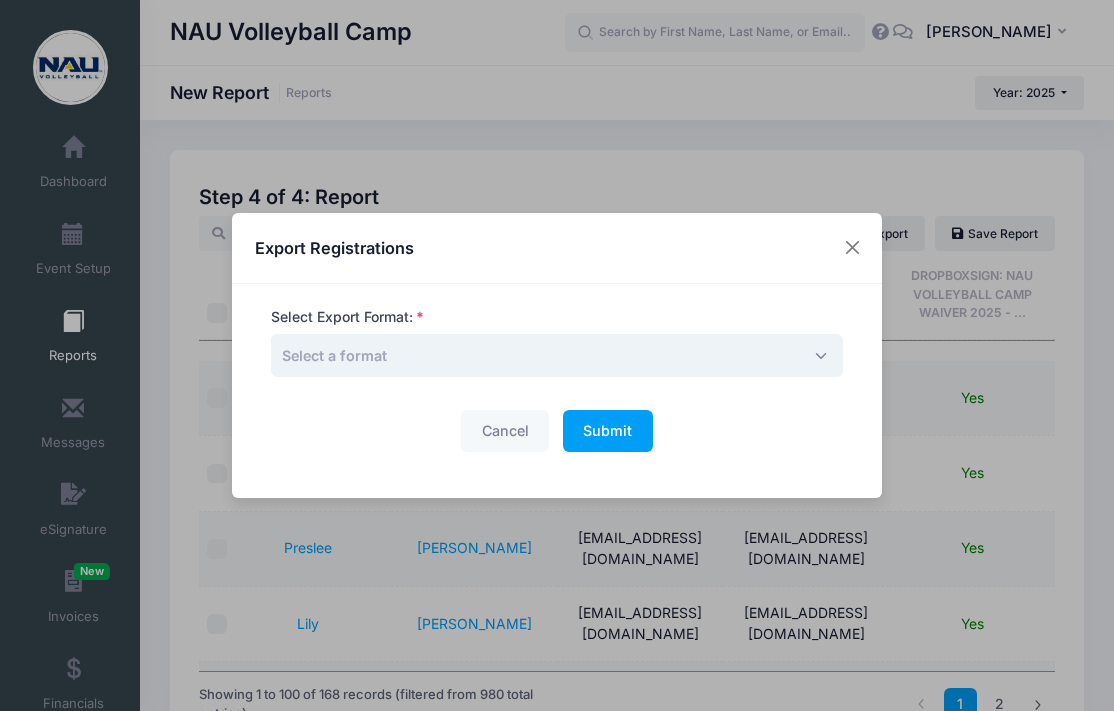 click on "Select a format" at bounding box center [557, 355] 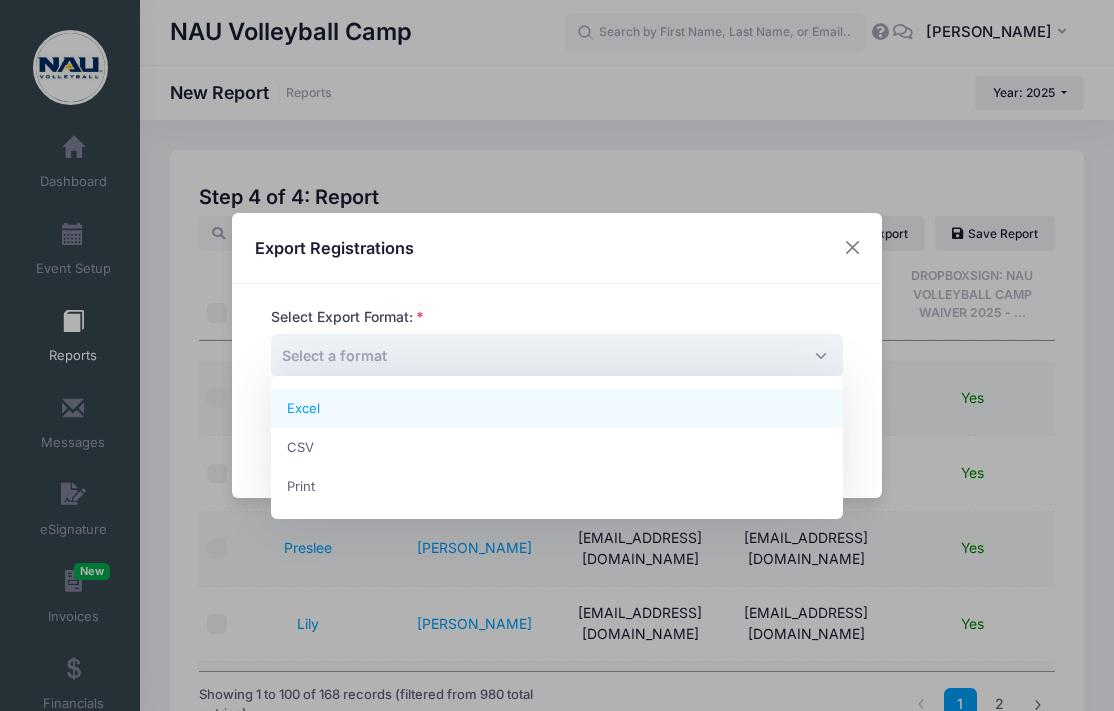 select on "excel" 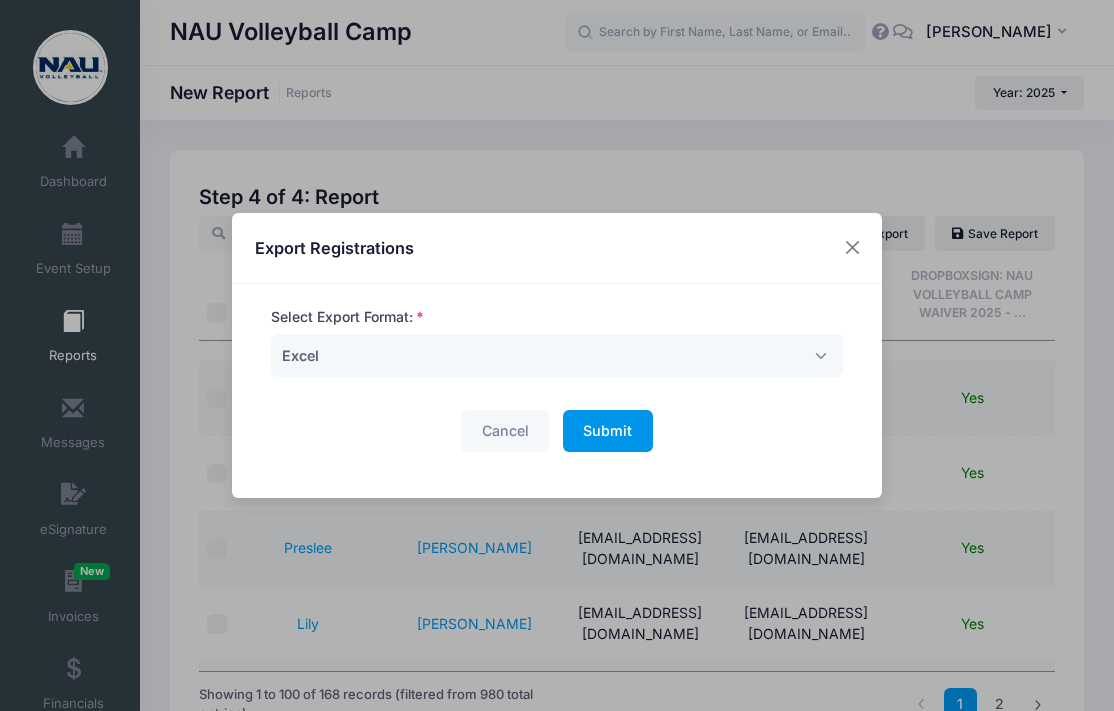 click on "Submit" at bounding box center (607, 430) 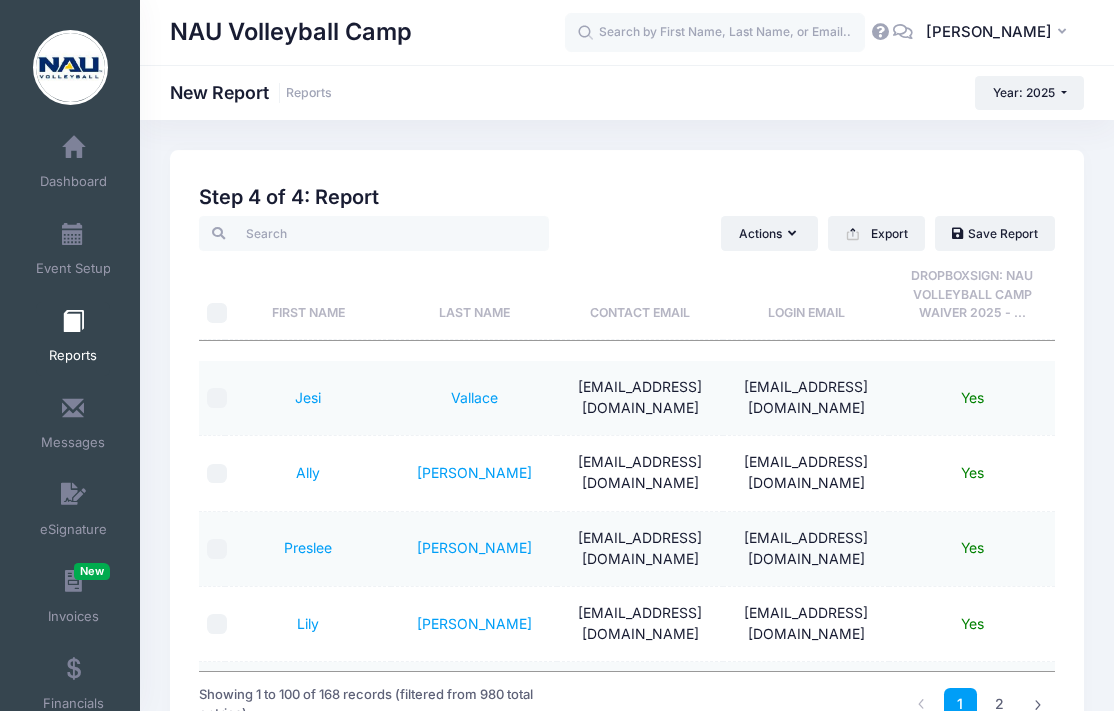 click on "Step 4 of 4: Report" at bounding box center [627, 198] 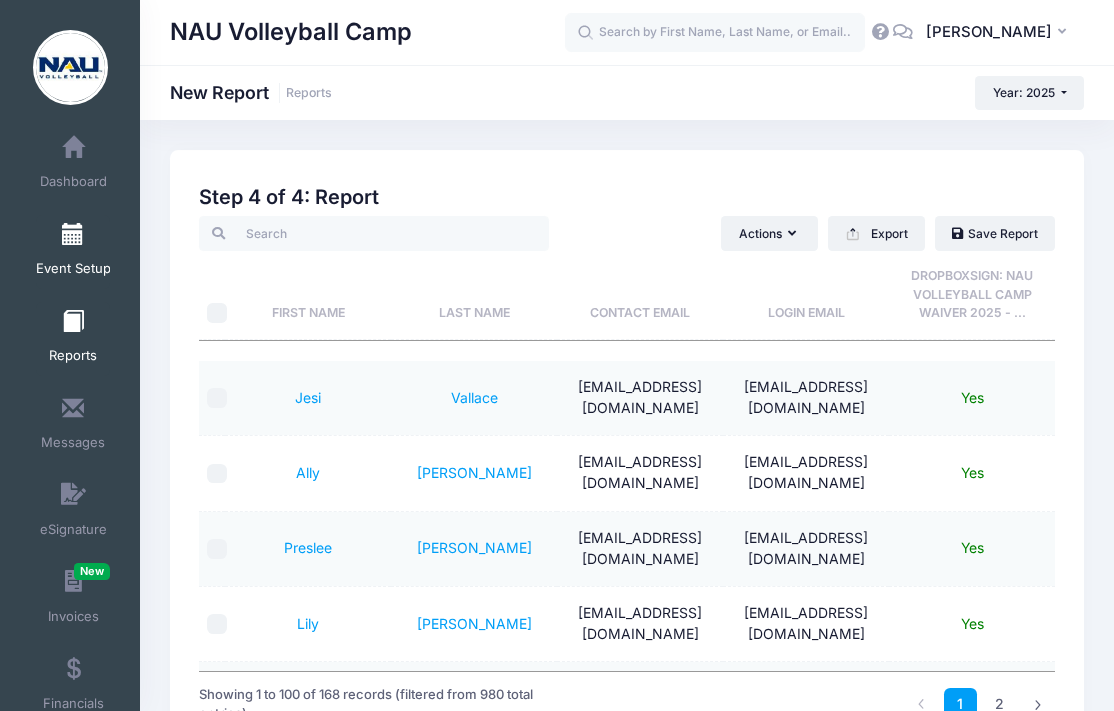 click at bounding box center [73, 235] 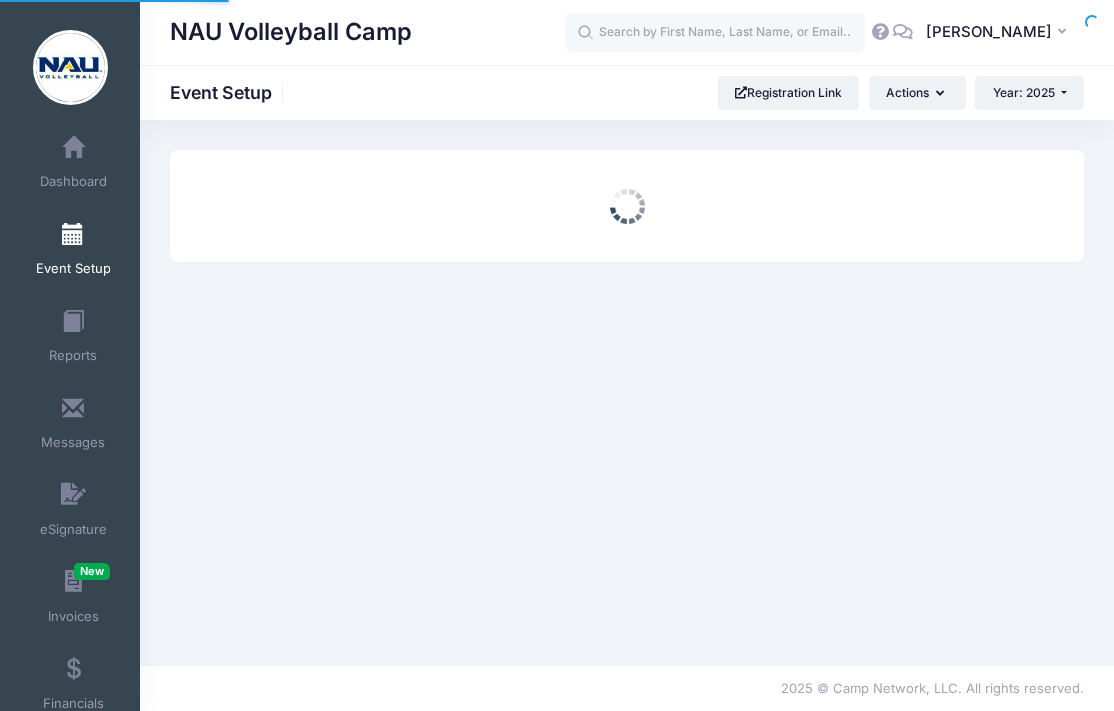 scroll, scrollTop: 0, scrollLeft: 0, axis: both 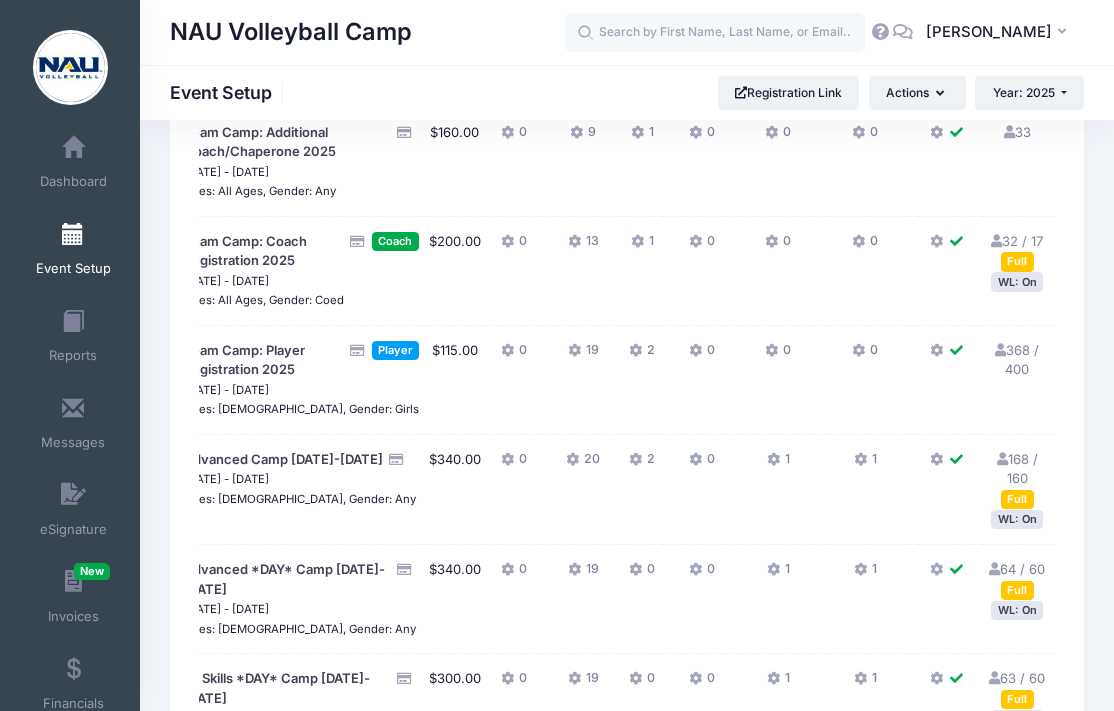 click on "168             / 160
Full" at bounding box center [1017, 478] 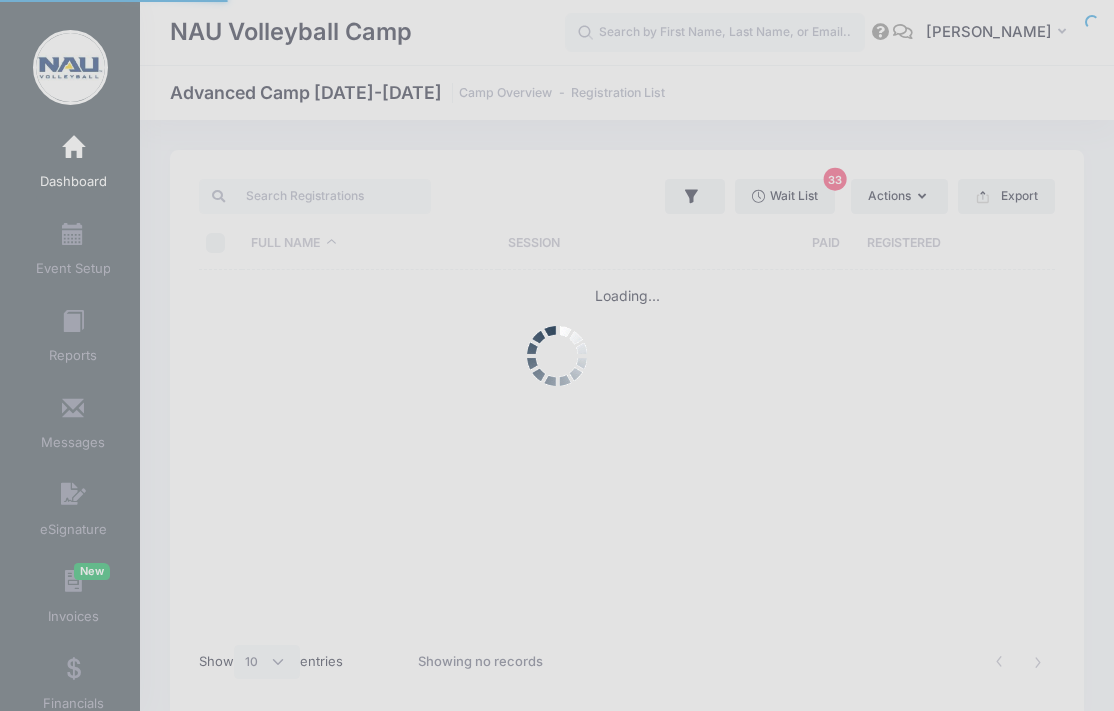 scroll, scrollTop: 0, scrollLeft: 0, axis: both 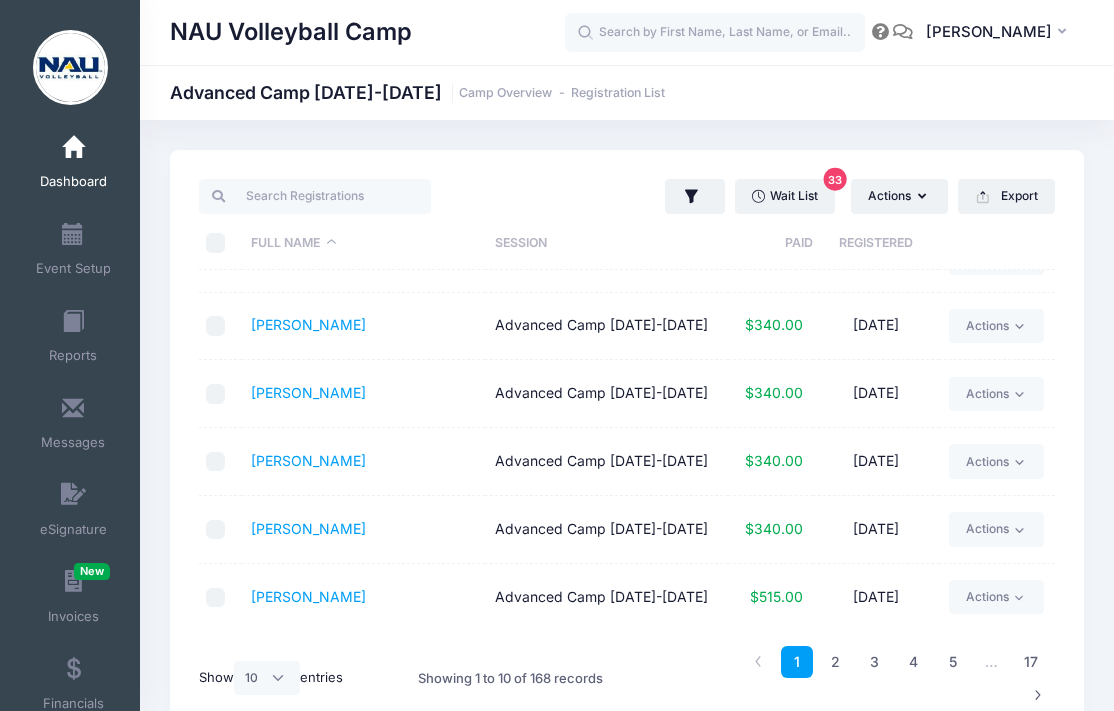 click on "Show  All 10 25 50  entries" at bounding box center [271, 678] 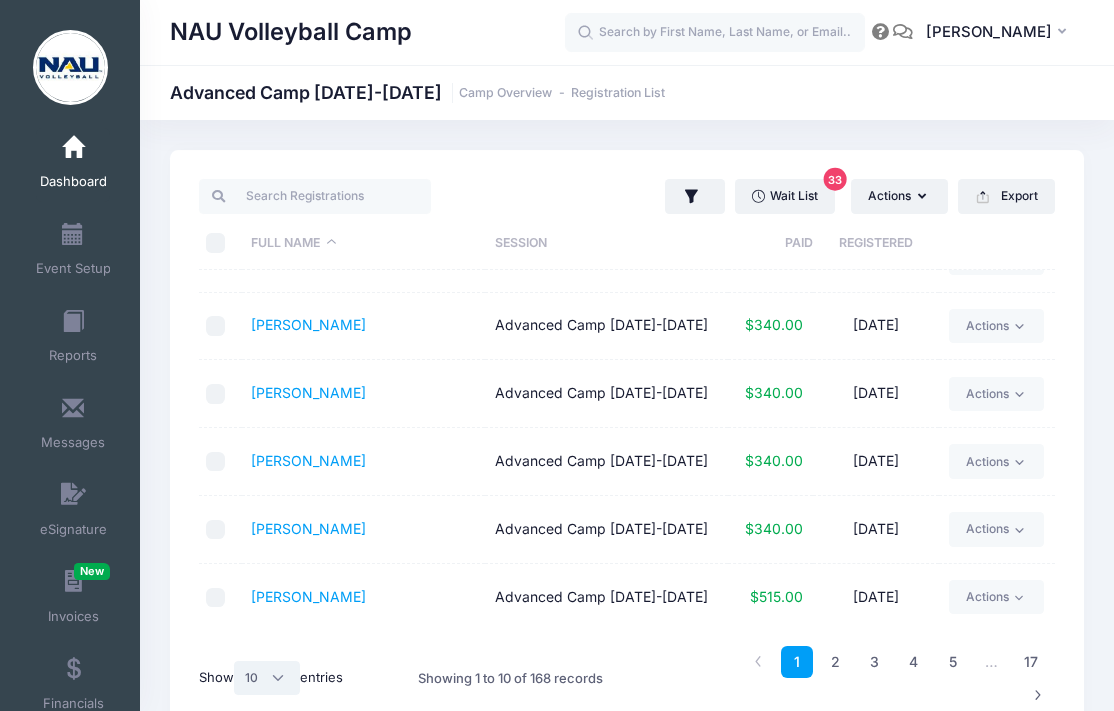select on "-1" 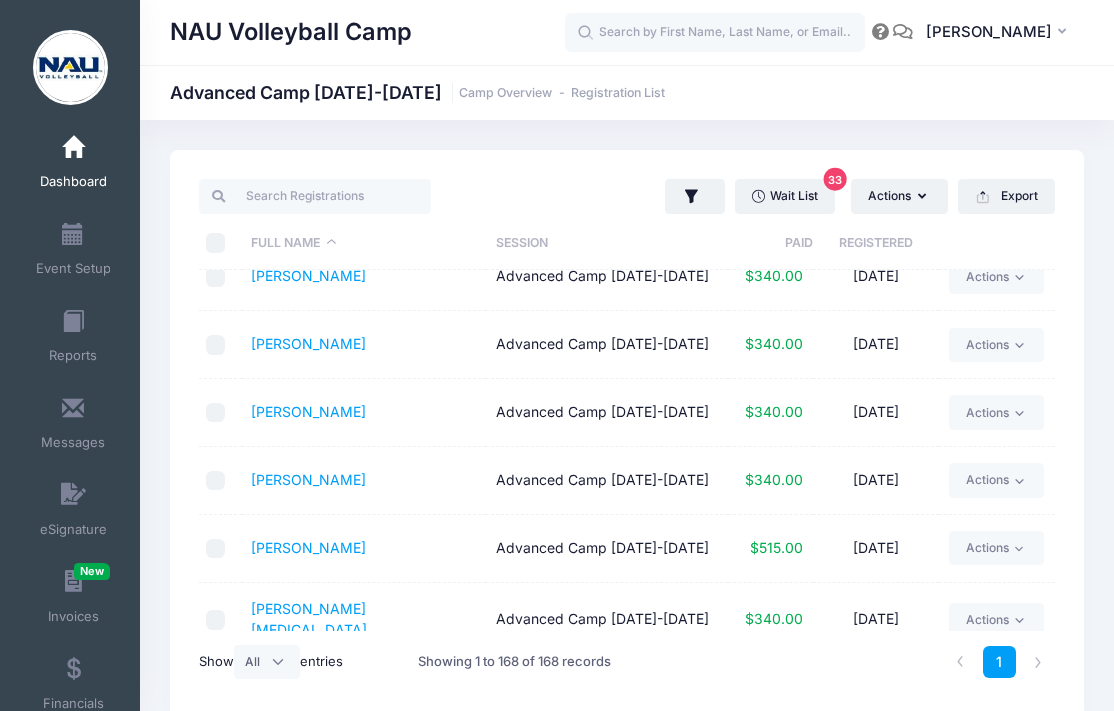 click at bounding box center [216, 243] 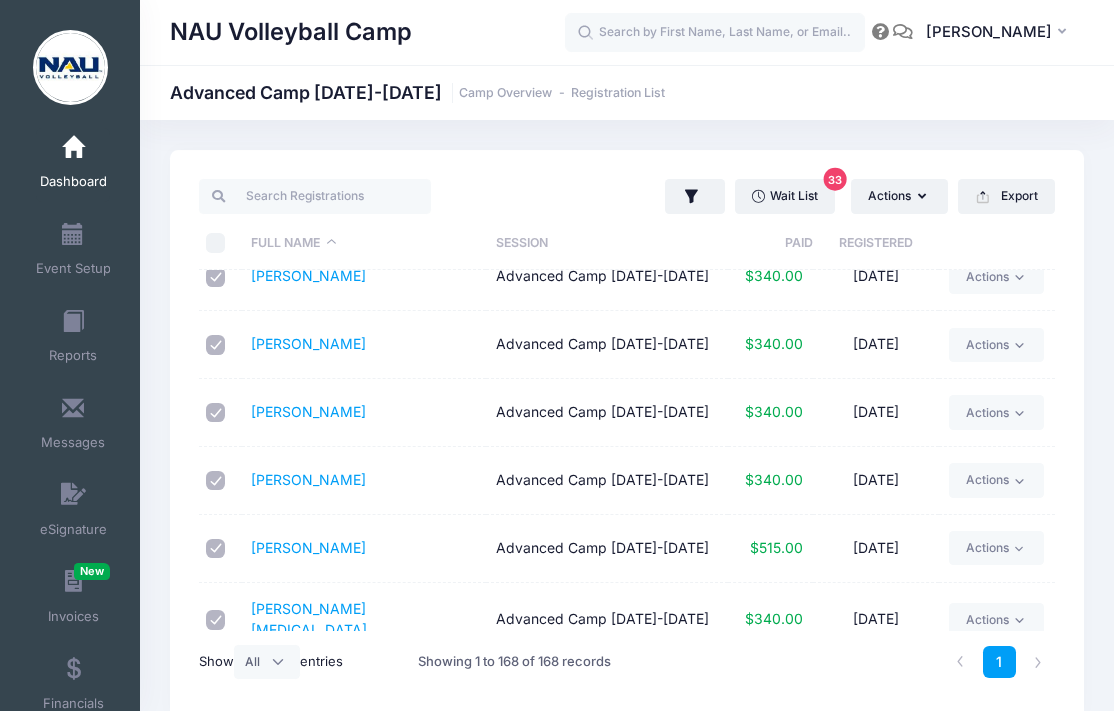 checkbox on "true" 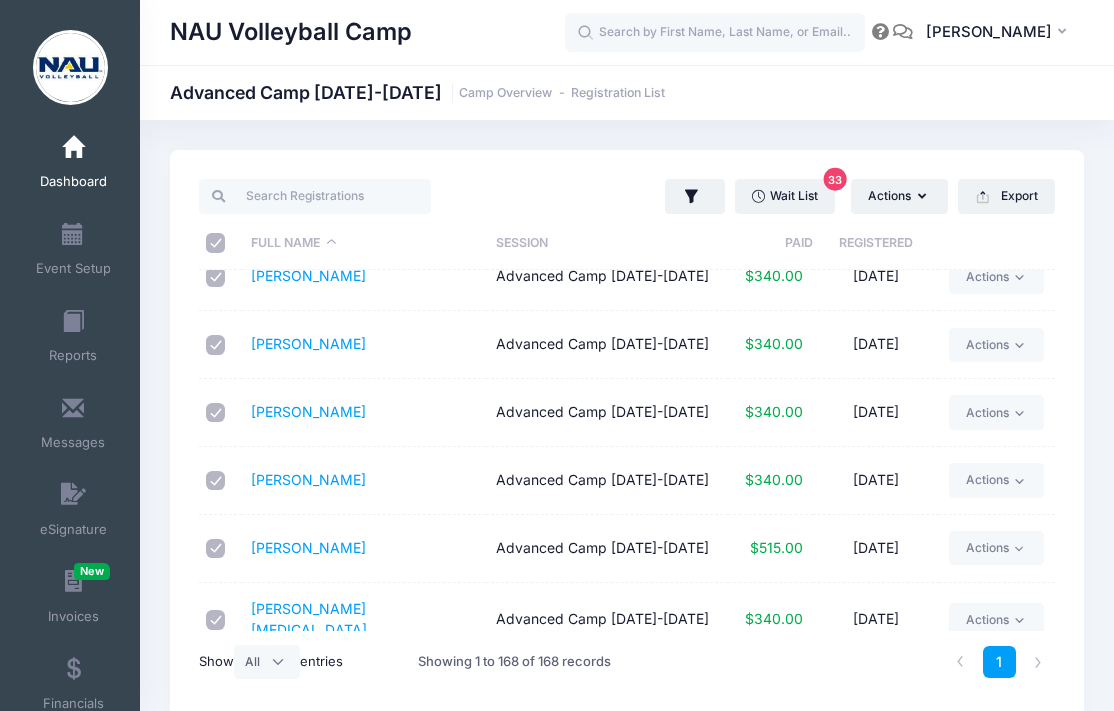 checkbox on "true" 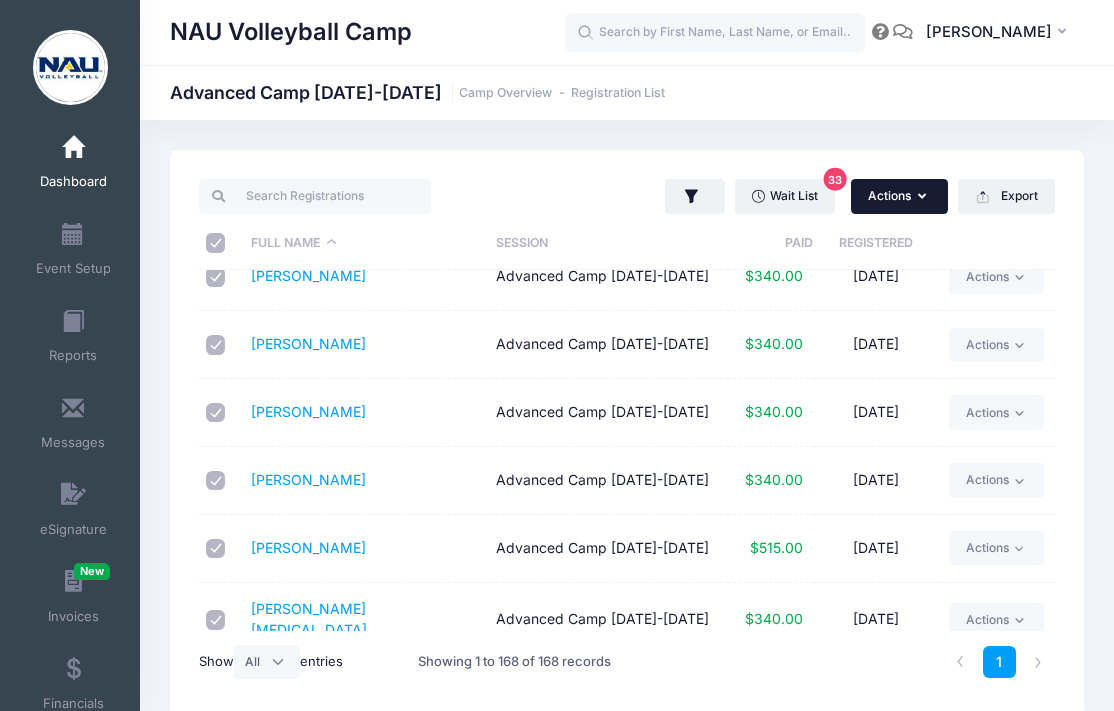 click on "Actions" at bounding box center [899, 196] 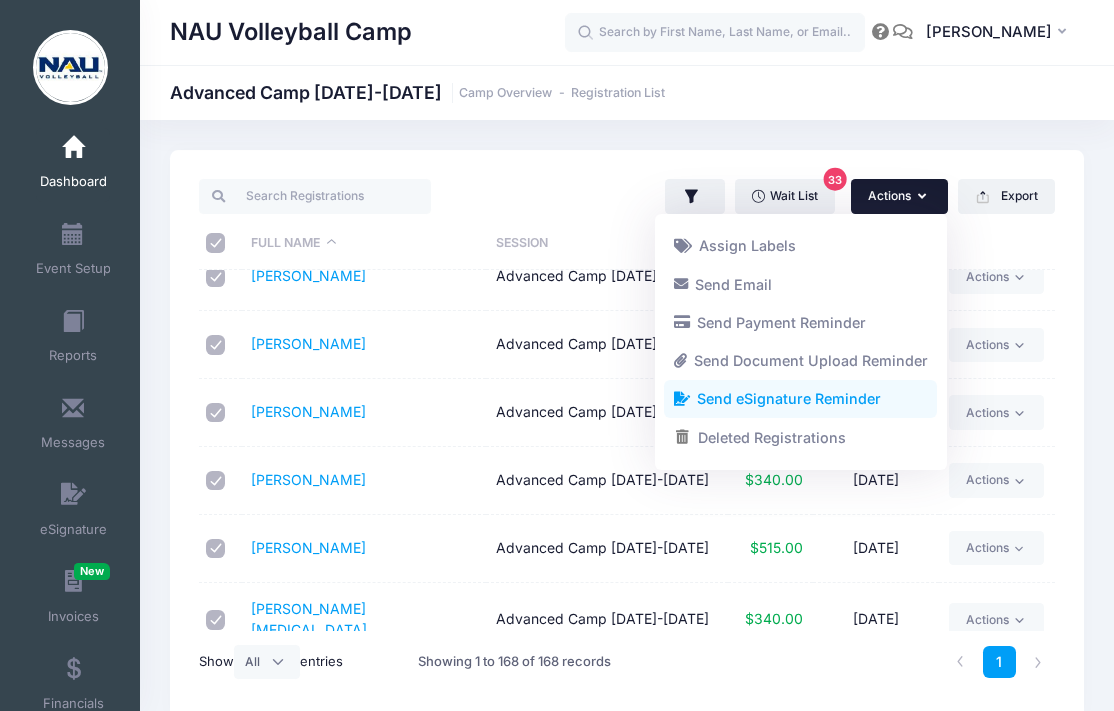 click on "Send eSignature Reminder" at bounding box center [800, 399] 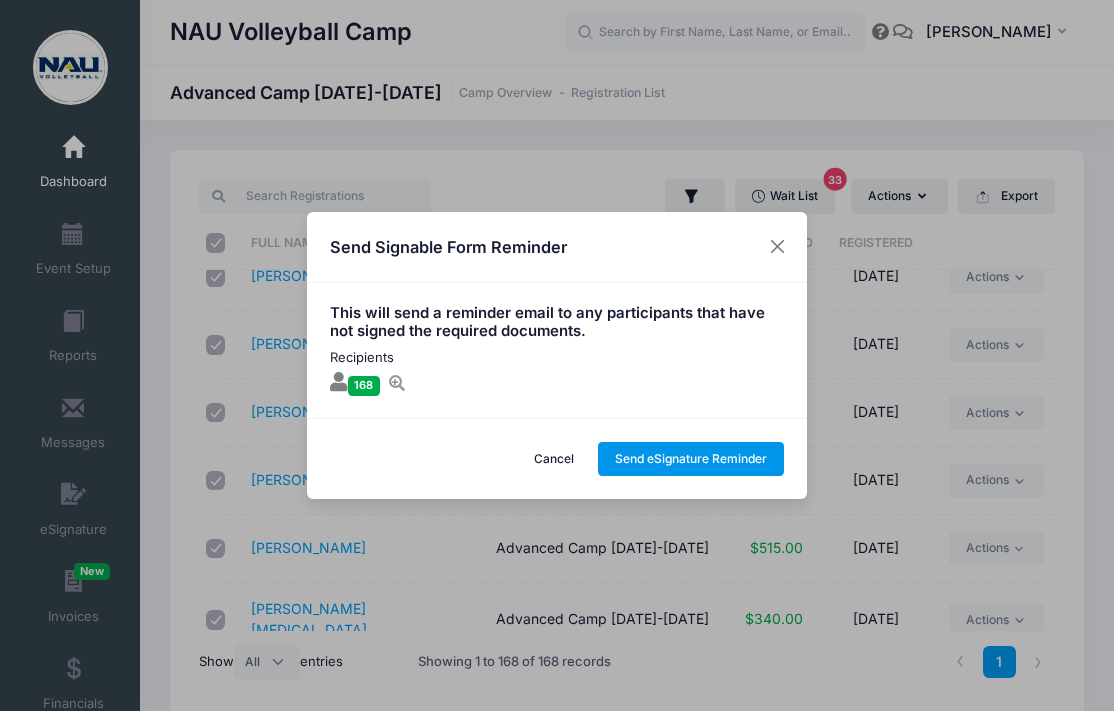 click on "Send eSignature Reminder" at bounding box center (691, 459) 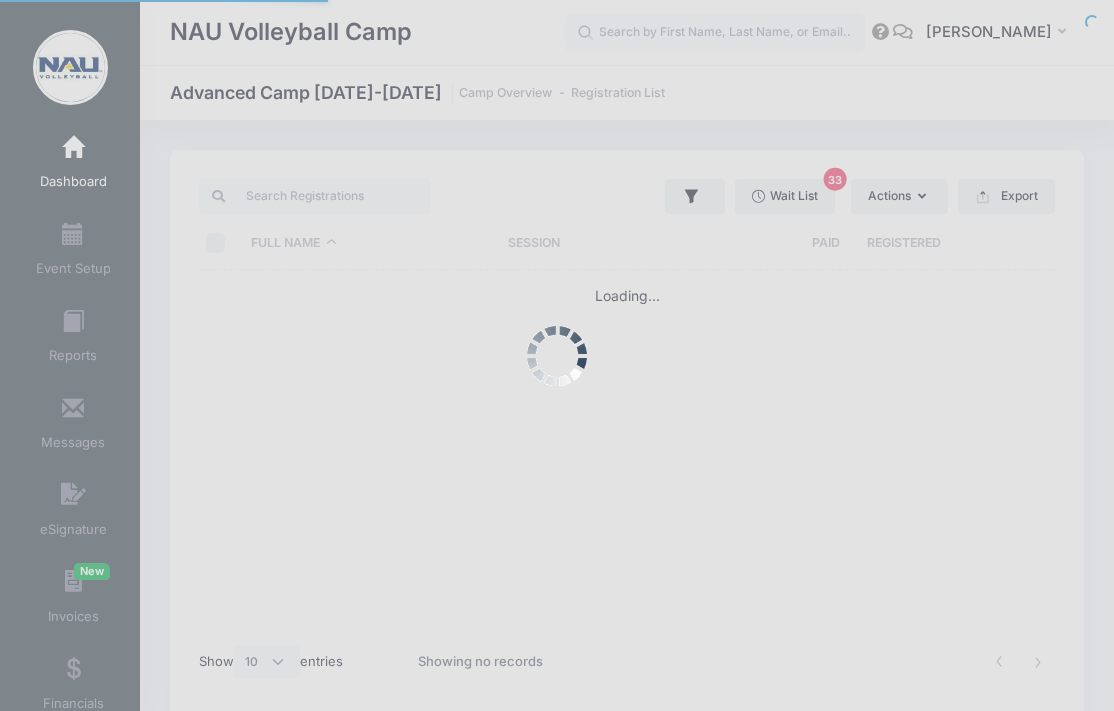 select on "10" 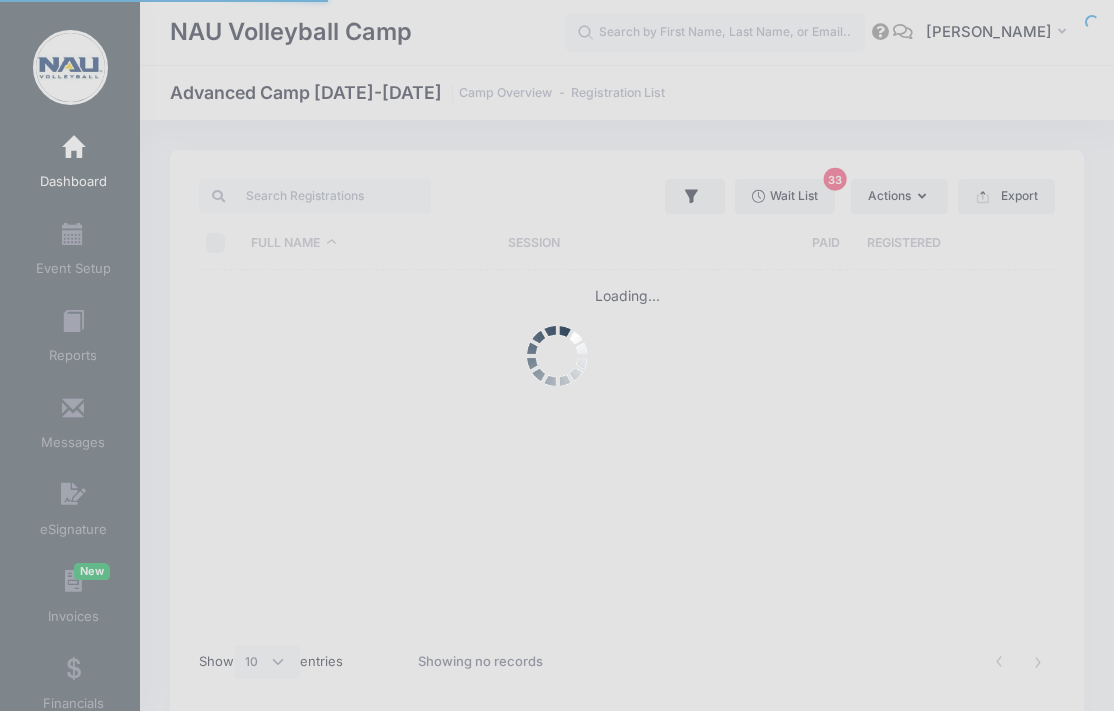 scroll, scrollTop: 0, scrollLeft: 0, axis: both 